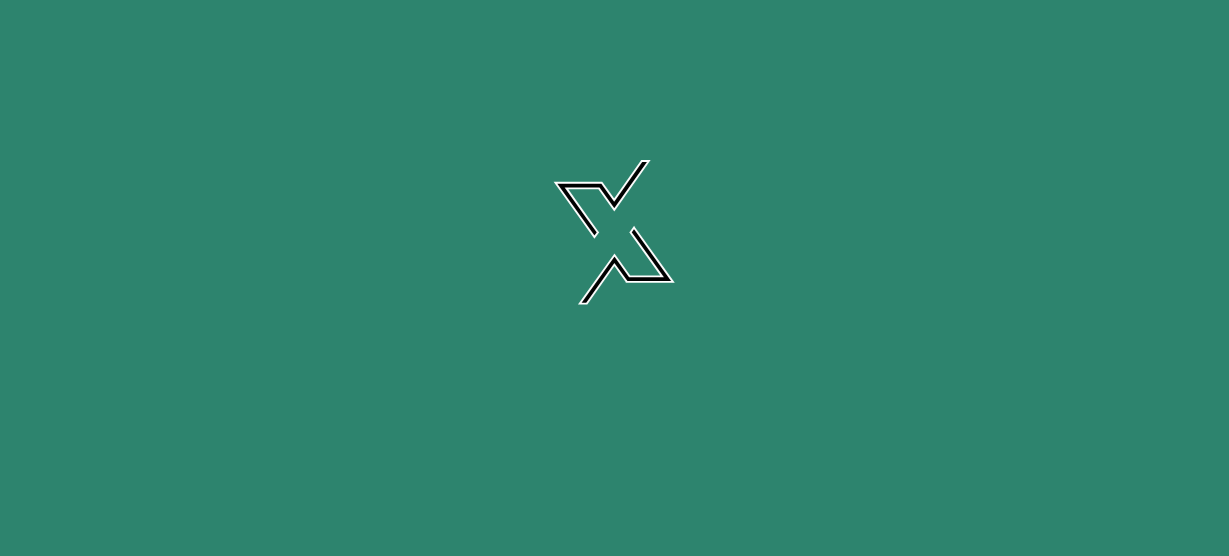 scroll, scrollTop: 0, scrollLeft: 0, axis: both 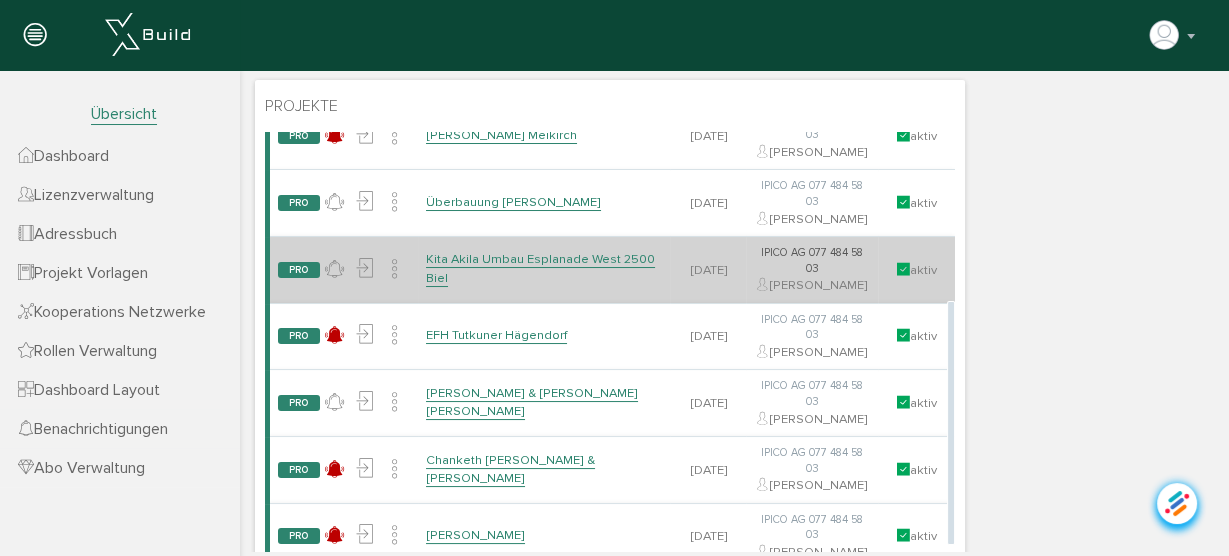 click on "Kita Akila Umbau Esplanade West 2500 Biel" at bounding box center [540, 268] 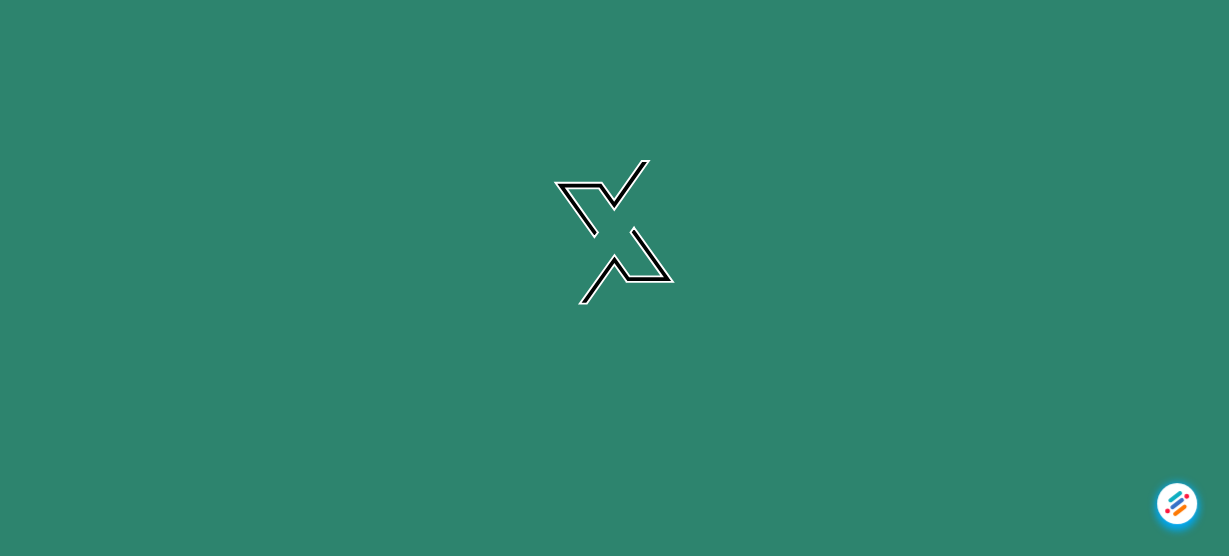 scroll, scrollTop: 0, scrollLeft: 0, axis: both 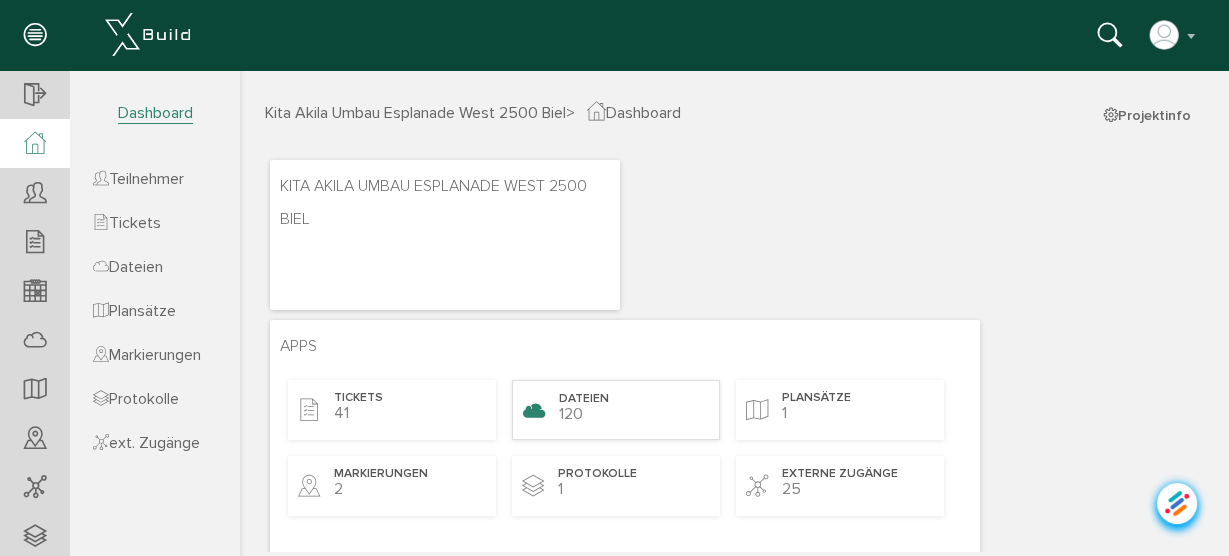click on "Dateien
120" at bounding box center (616, 410) 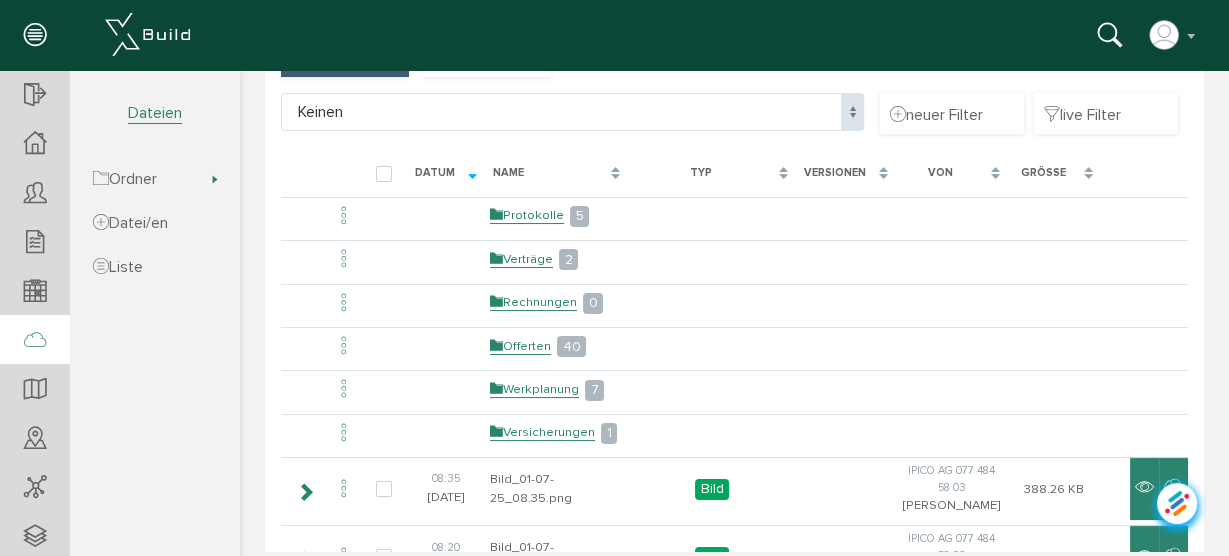 scroll, scrollTop: 160, scrollLeft: 0, axis: vertical 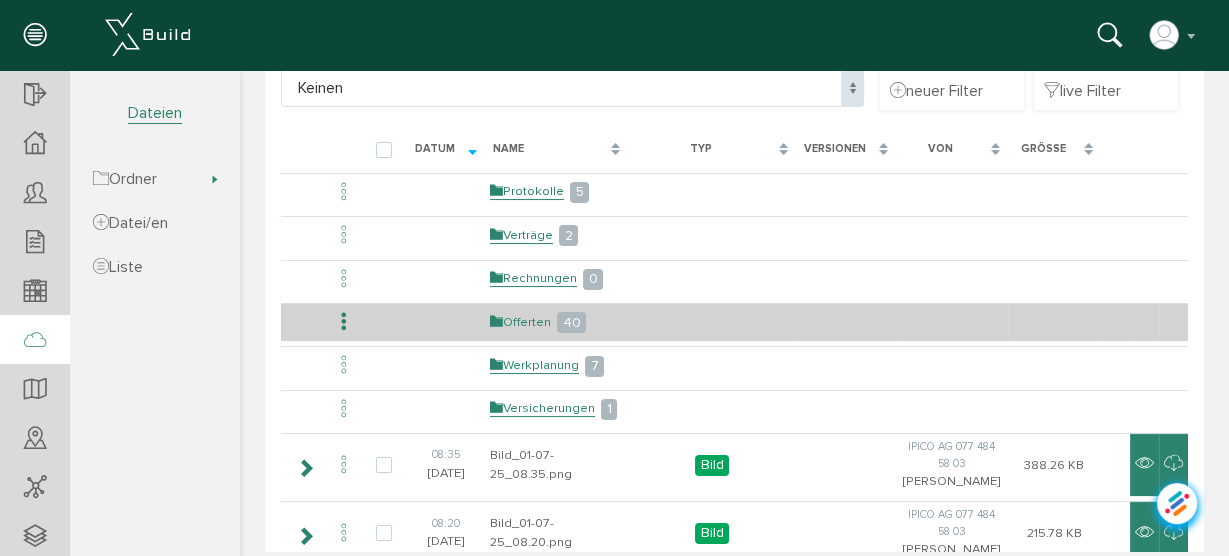 click on "Offerten" at bounding box center [520, 322] 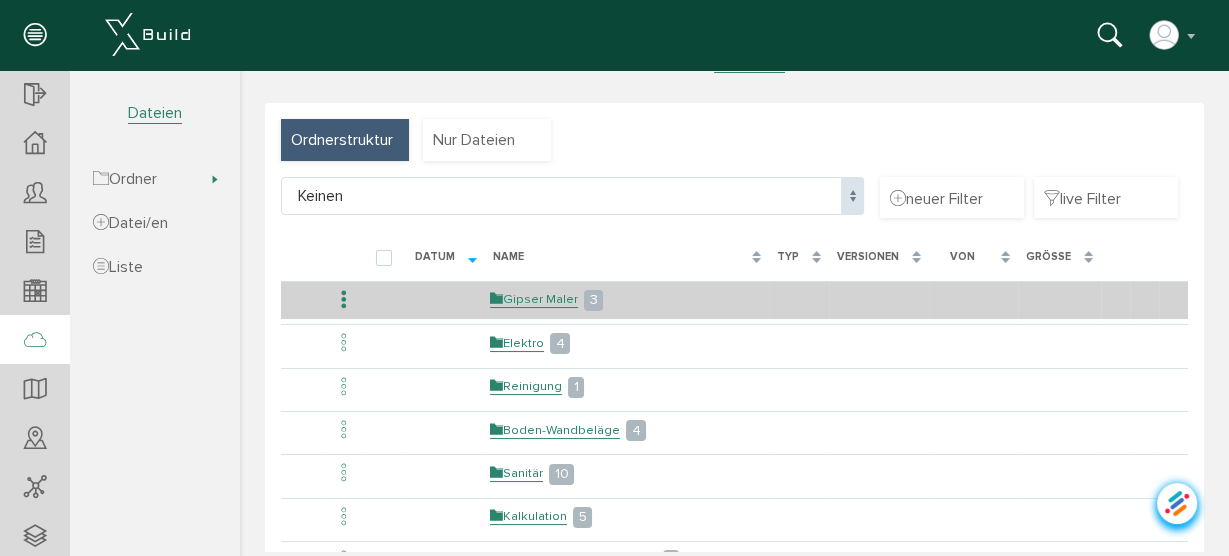 scroll, scrollTop: 80, scrollLeft: 0, axis: vertical 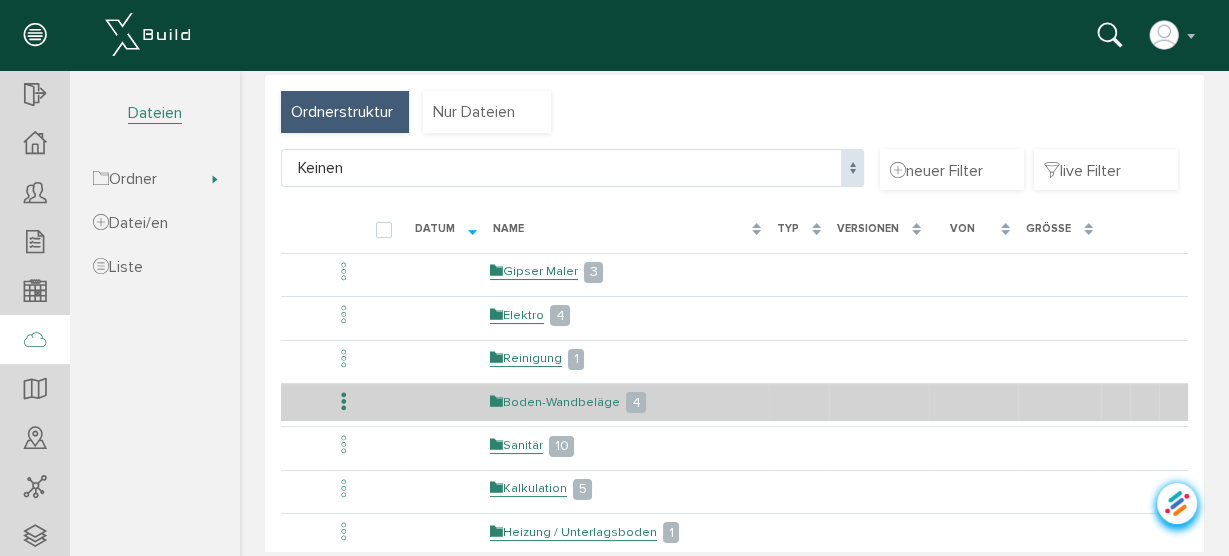 click on "Boden-Wandbeläge" at bounding box center [555, 402] 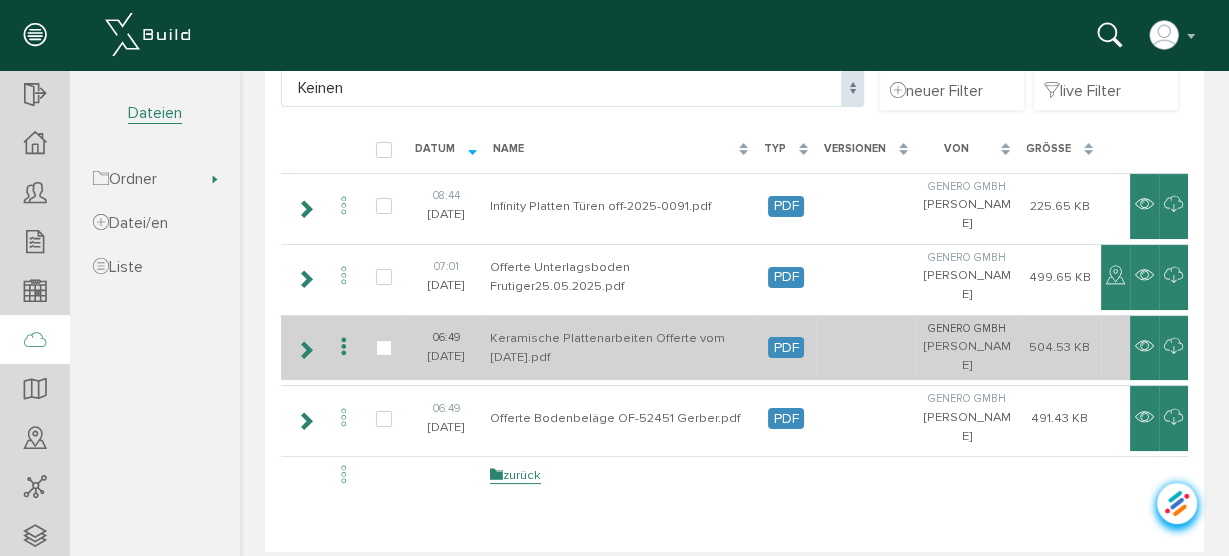 scroll, scrollTop: 197, scrollLeft: 0, axis: vertical 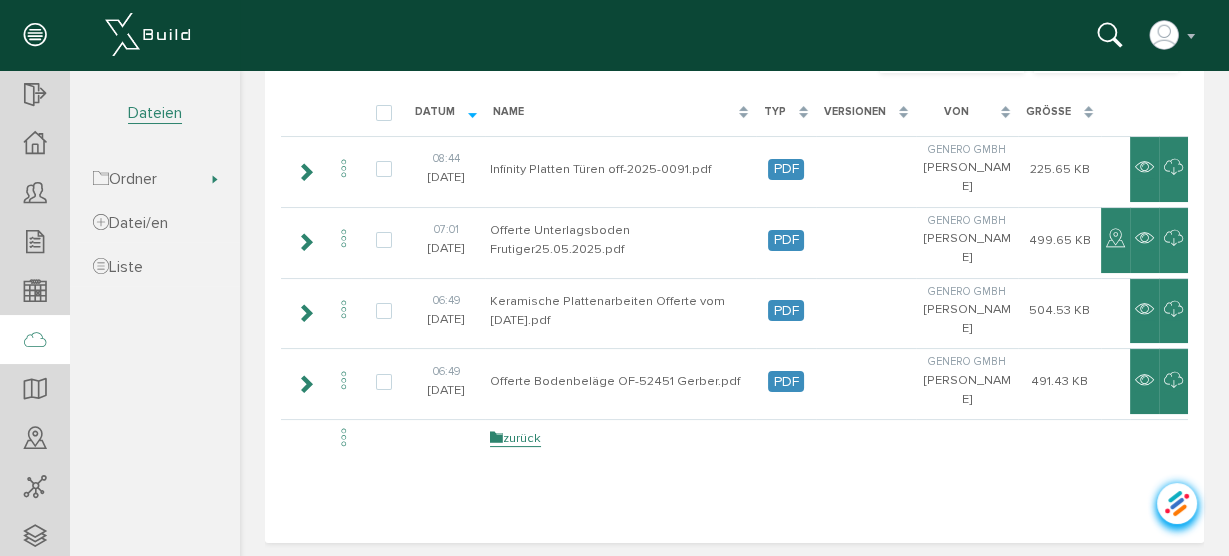 select on "D-67a2fa805d15a6_36945622" 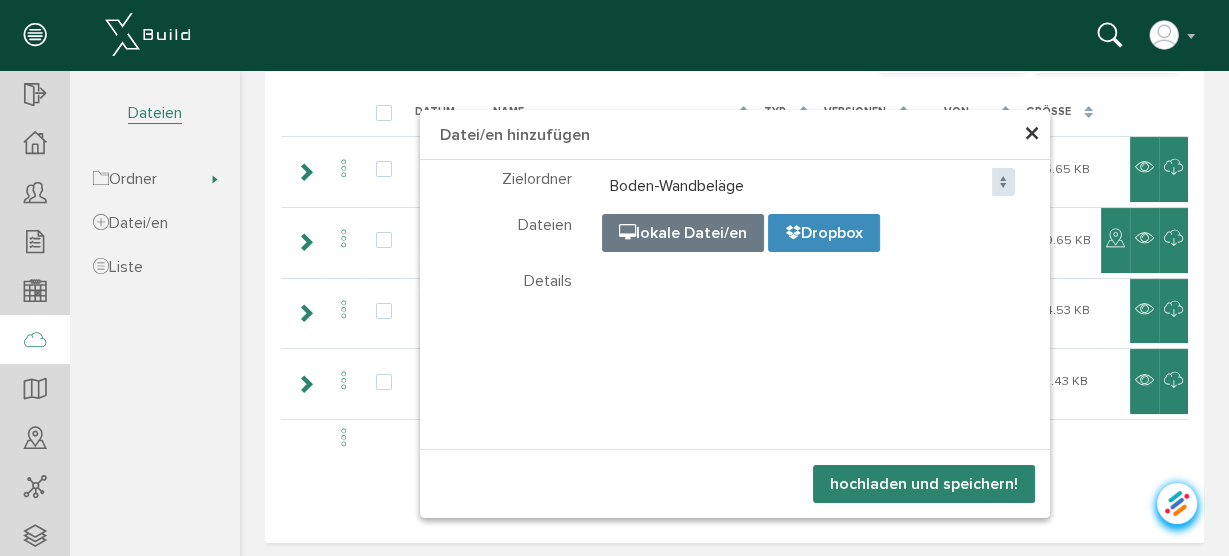 select on "D-67a2fa805d15a6_36945622" 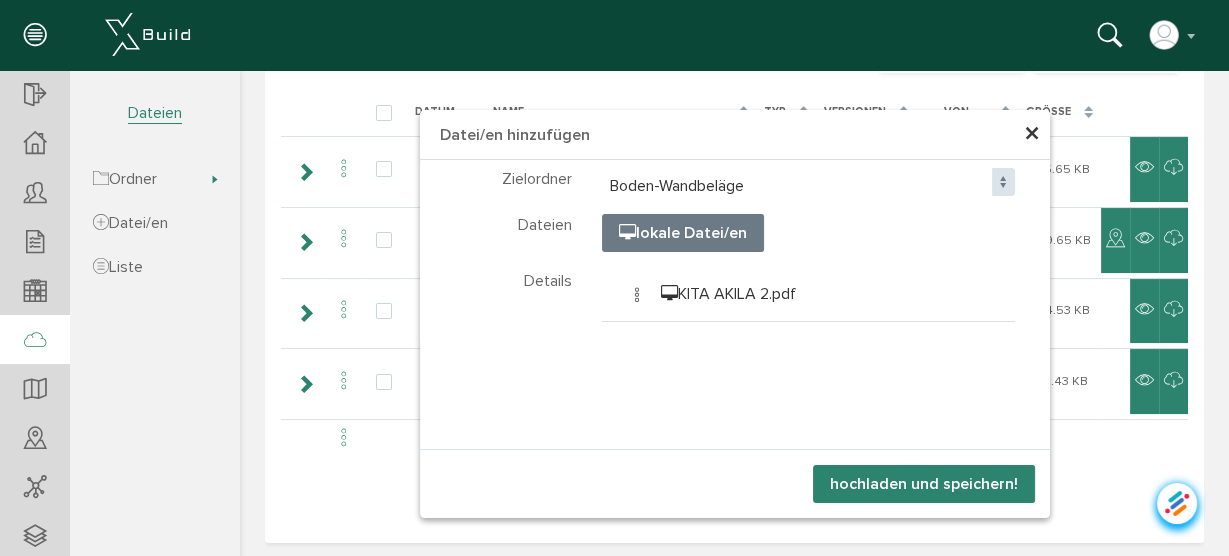 click on "hochladen und speichern!" at bounding box center [924, 484] 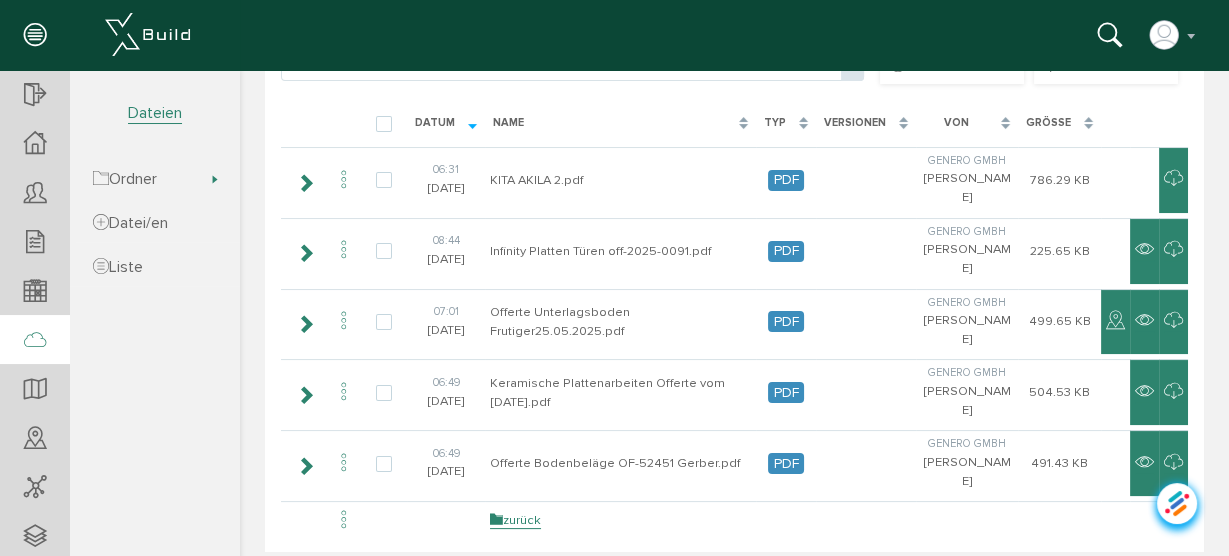 scroll, scrollTop: 188, scrollLeft: 0, axis: vertical 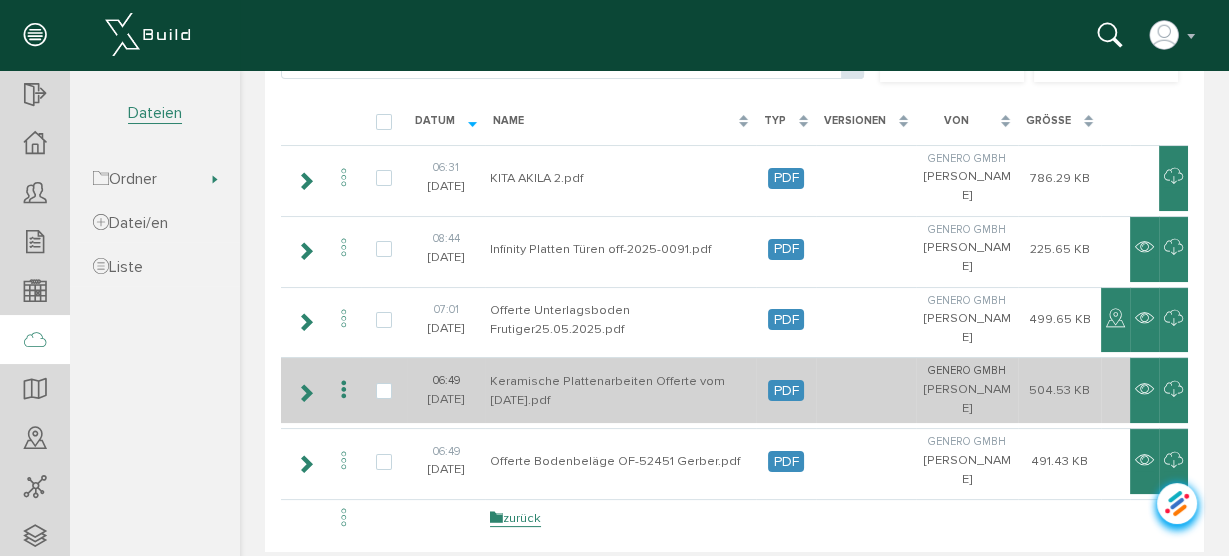 click at bounding box center (344, 390) 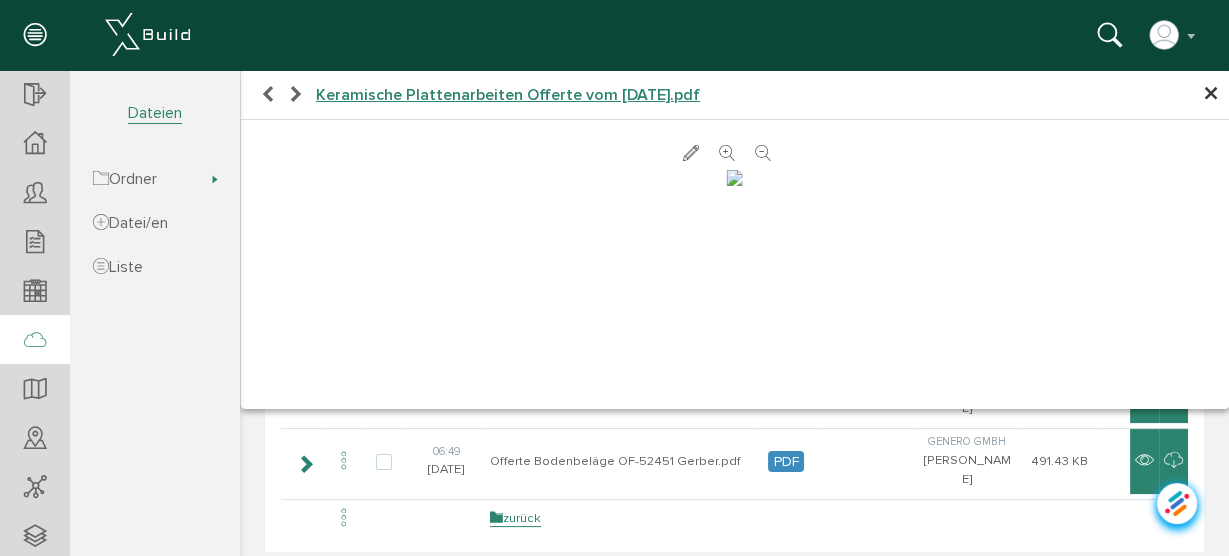 scroll, scrollTop: 7, scrollLeft: 0, axis: vertical 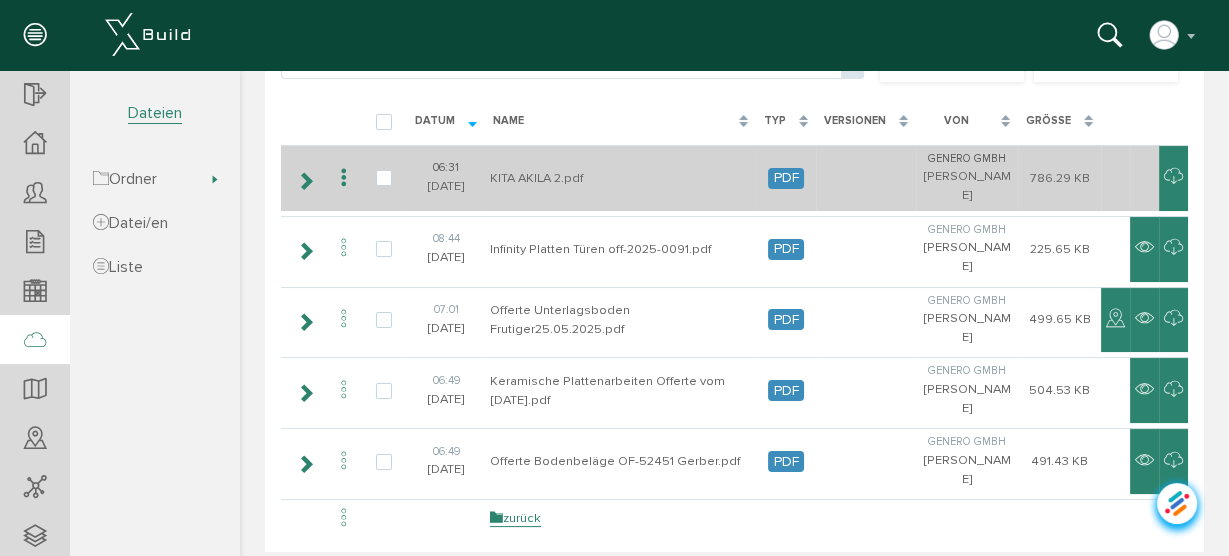 click on "KITA AKILA 2.pdf" at bounding box center [620, 178] 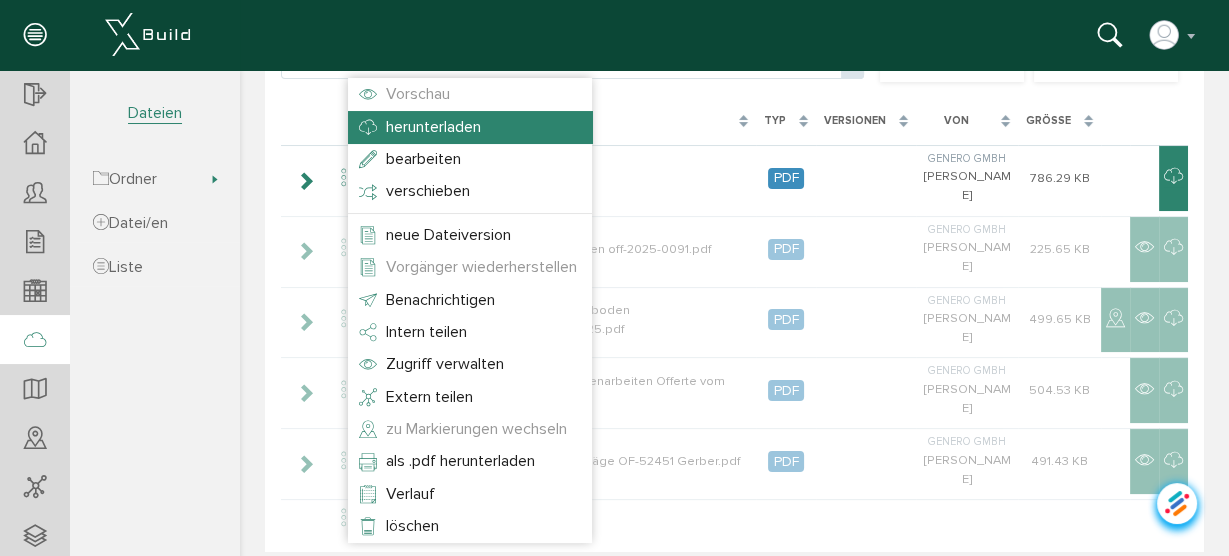 click on "herunterladen" at bounding box center (433, 127) 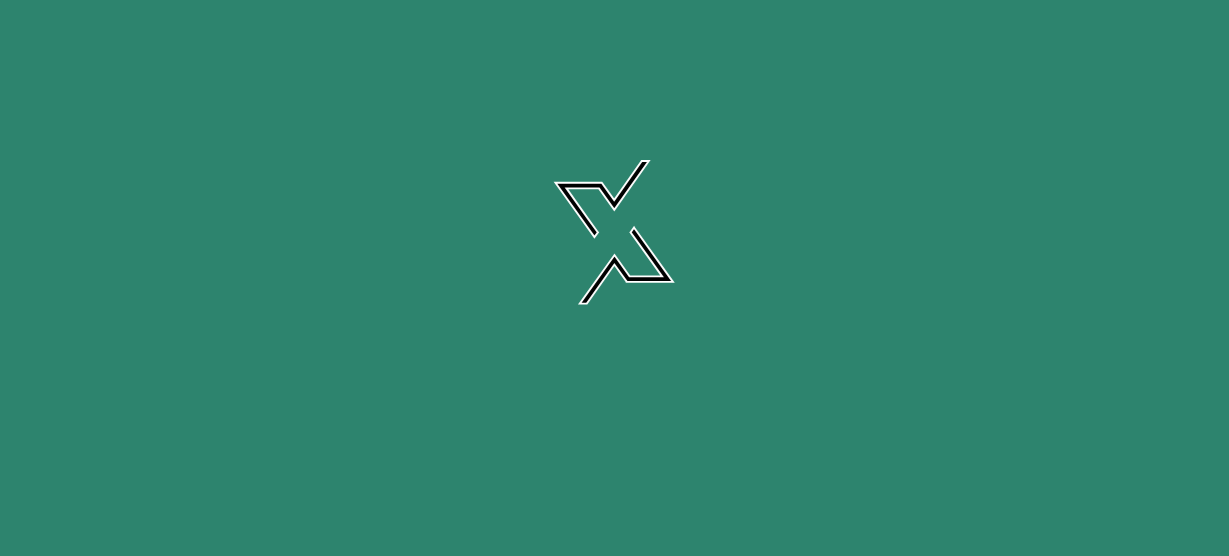 scroll, scrollTop: 0, scrollLeft: 0, axis: both 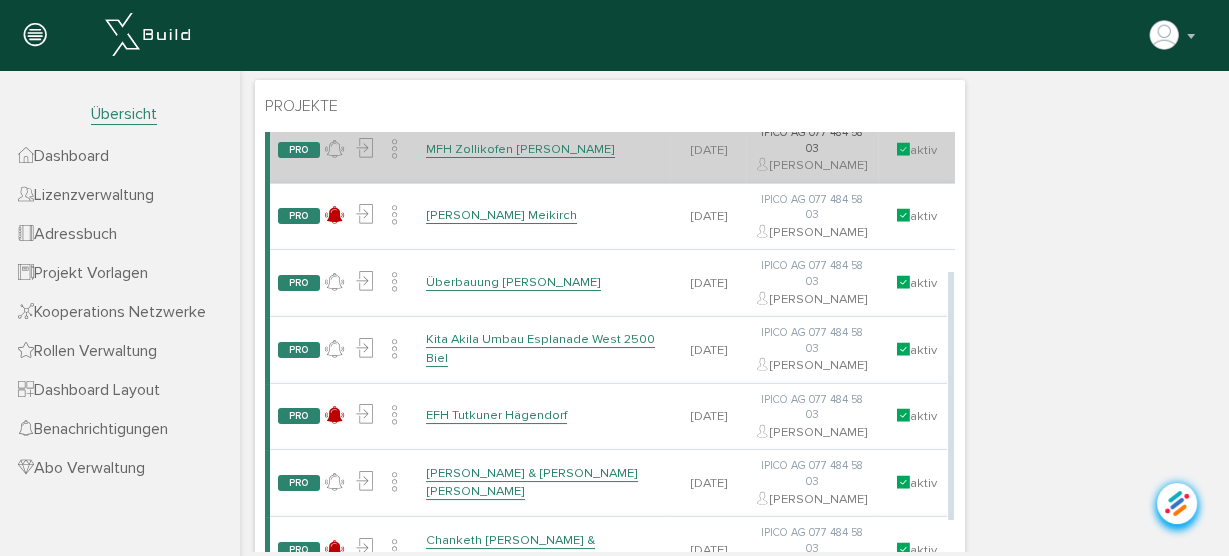 click on "MFH Zollikofen [PERSON_NAME]" at bounding box center (520, 149) 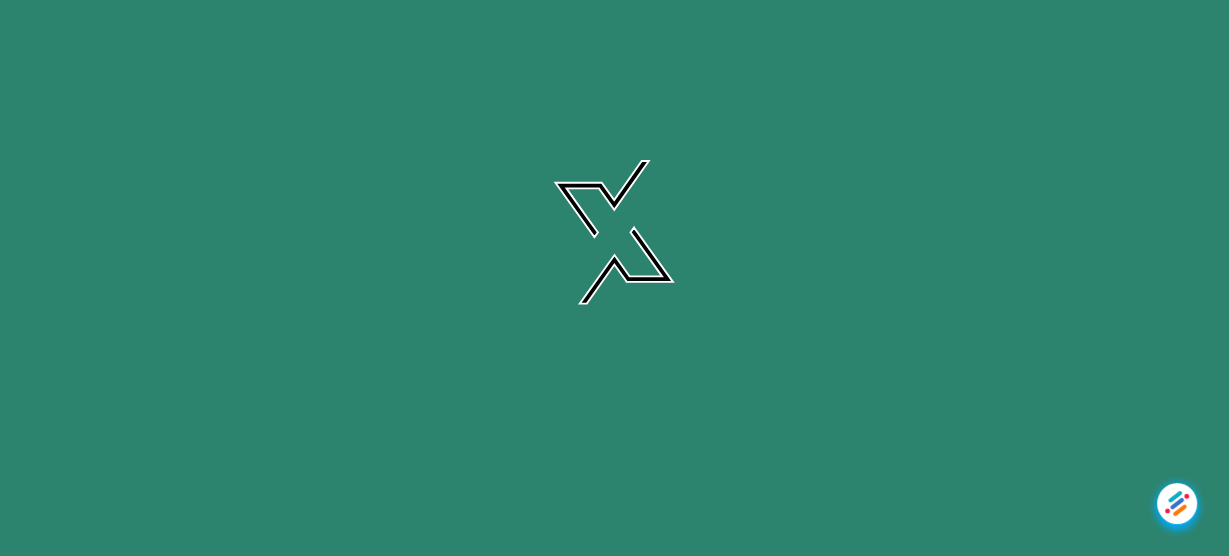 scroll, scrollTop: 0, scrollLeft: 0, axis: both 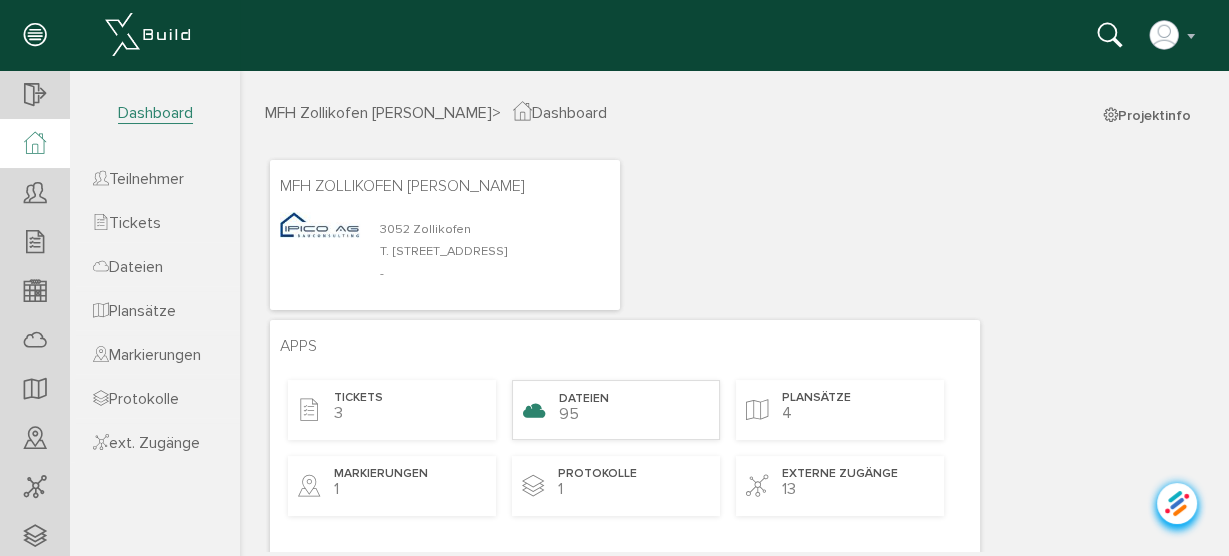 click on "Dateien" at bounding box center (584, 399) 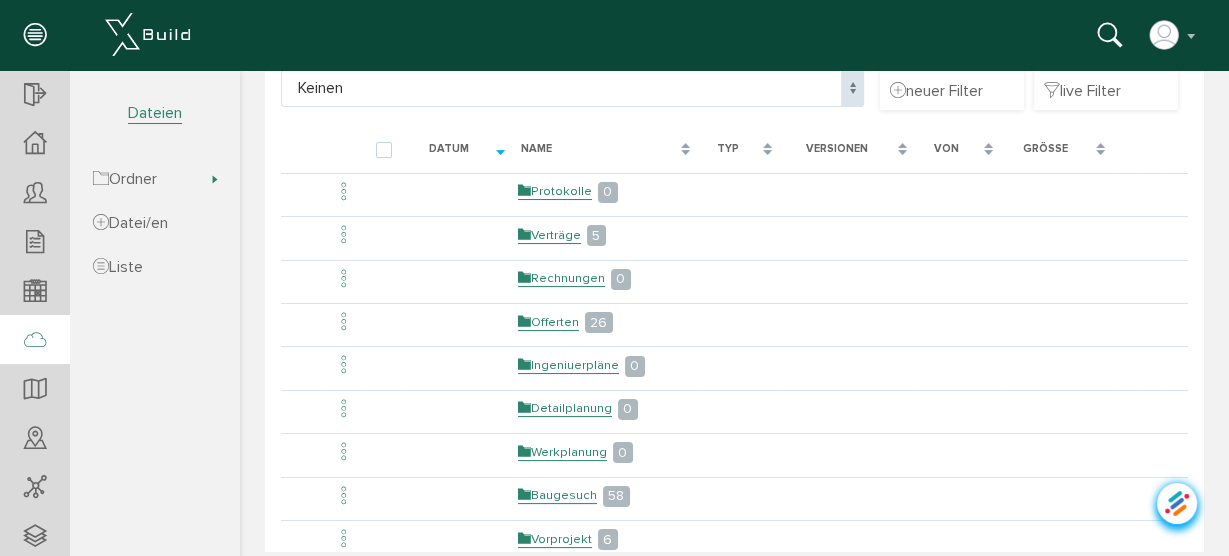 scroll, scrollTop: 240, scrollLeft: 0, axis: vertical 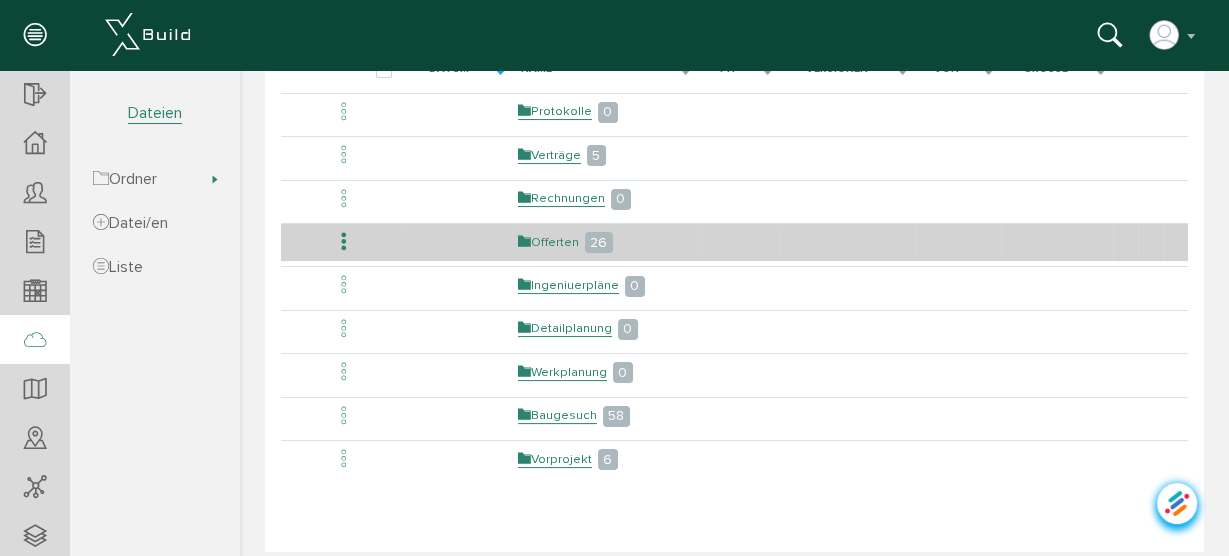 click on "Offerten" at bounding box center [548, 242] 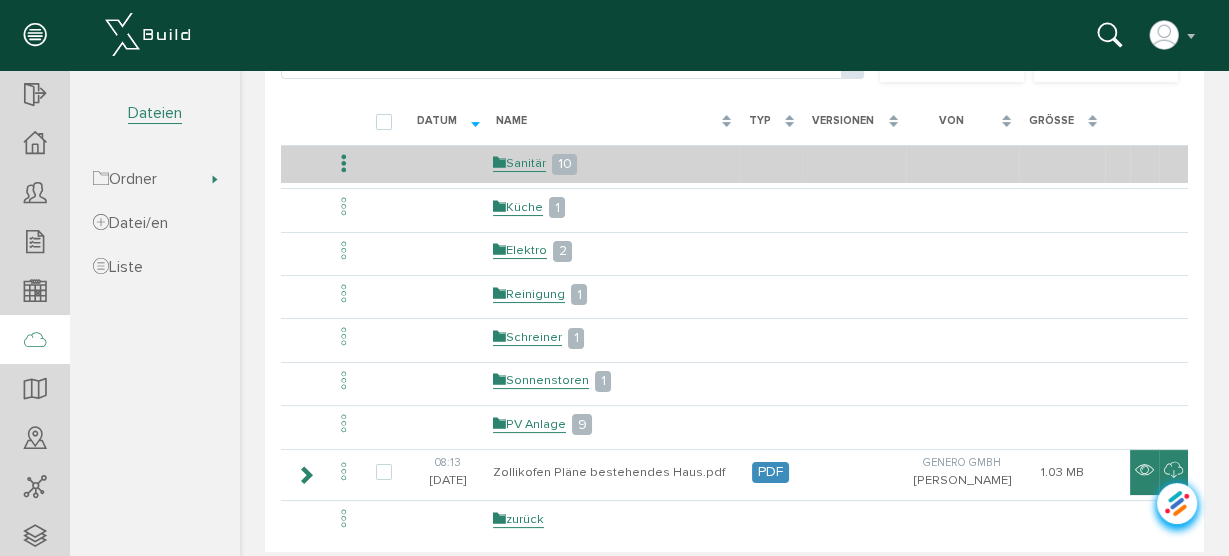 scroll, scrollTop: 240, scrollLeft: 0, axis: vertical 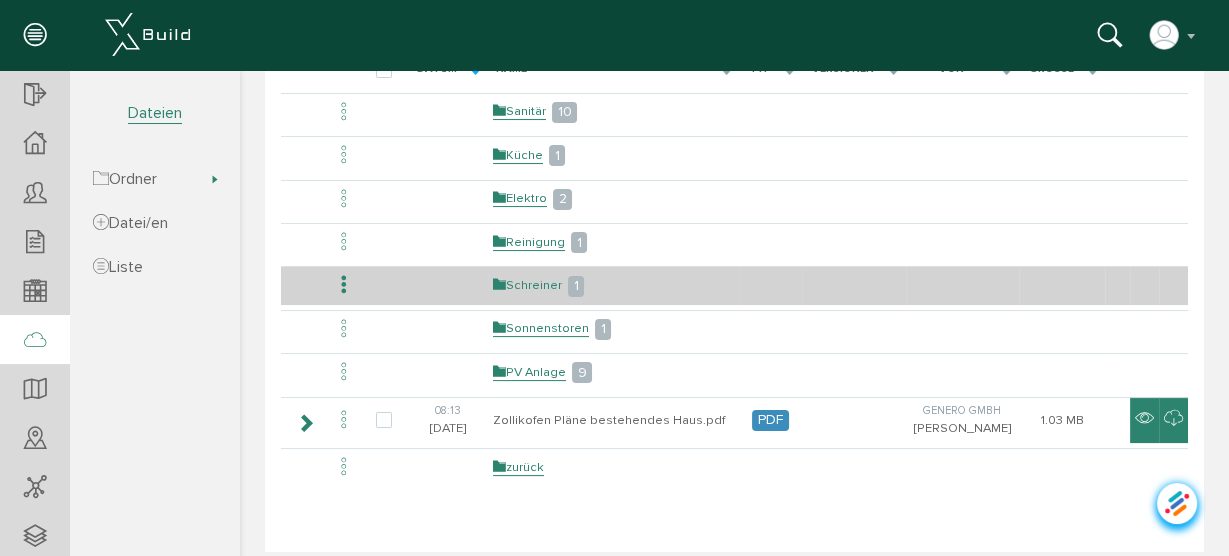 click on "Schreiner" at bounding box center (527, 285) 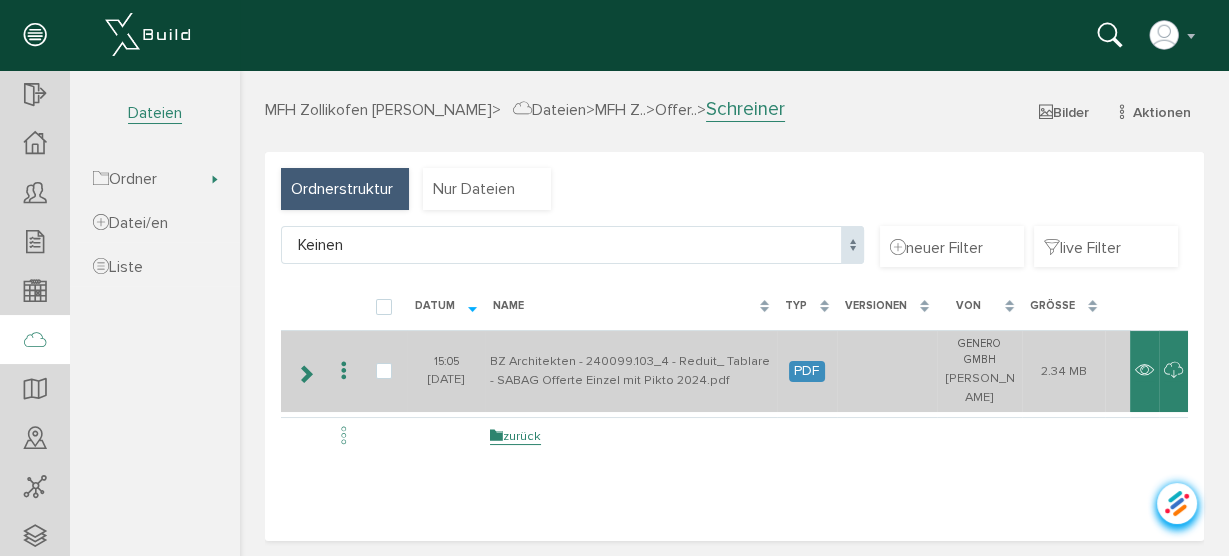 scroll, scrollTop: 4, scrollLeft: 0, axis: vertical 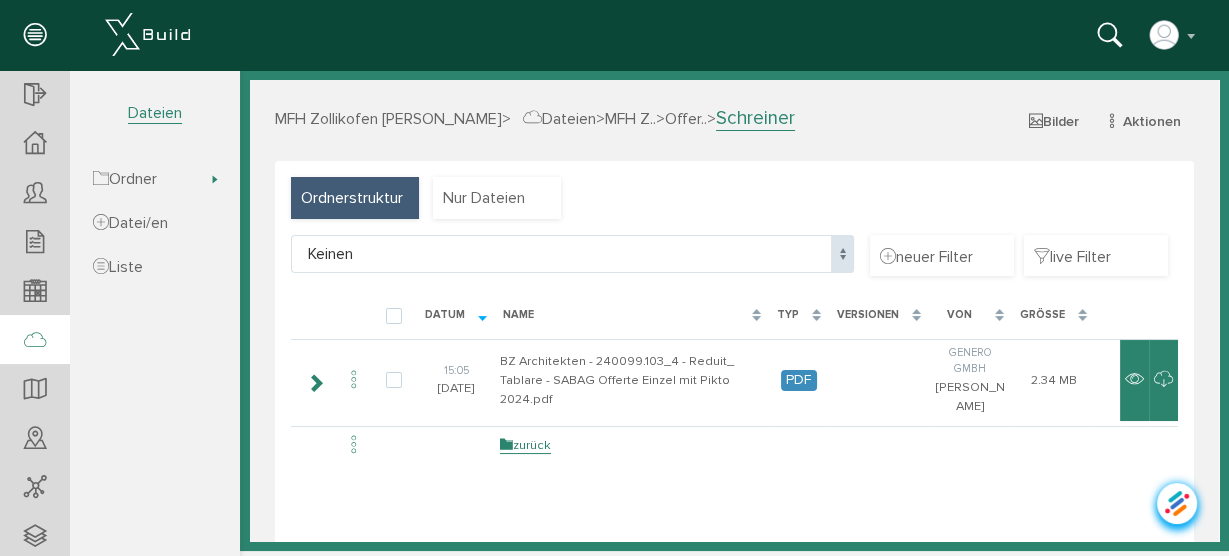 select on "D-67cef182b77045_50844374" 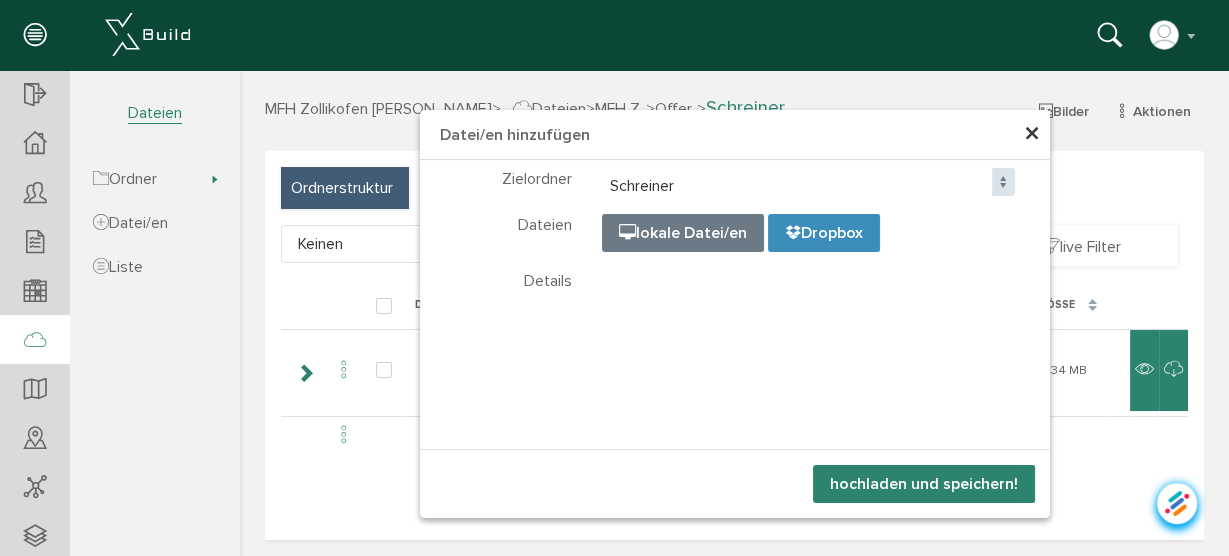 select on "D-67cef182b77045_50844374" 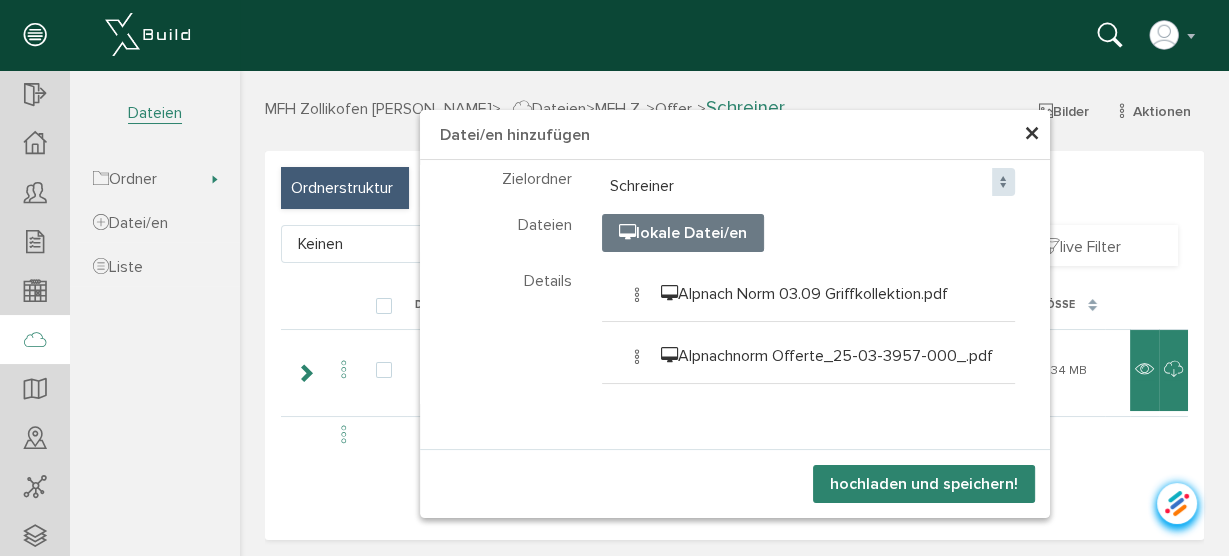 click on "hochladen und speichern!" at bounding box center [924, 484] 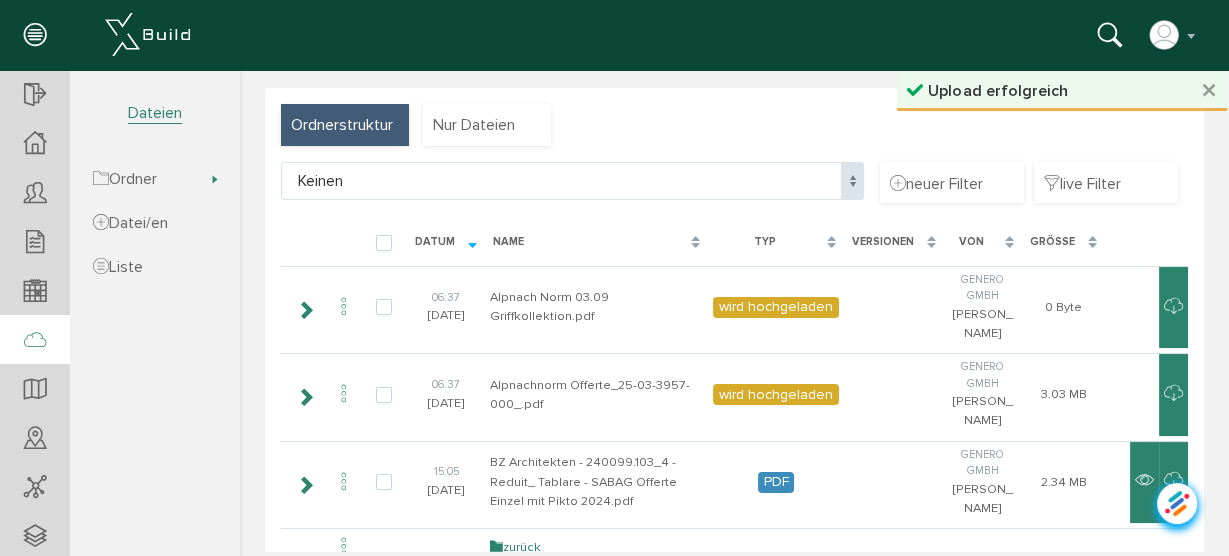 scroll, scrollTop: 160, scrollLeft: 0, axis: vertical 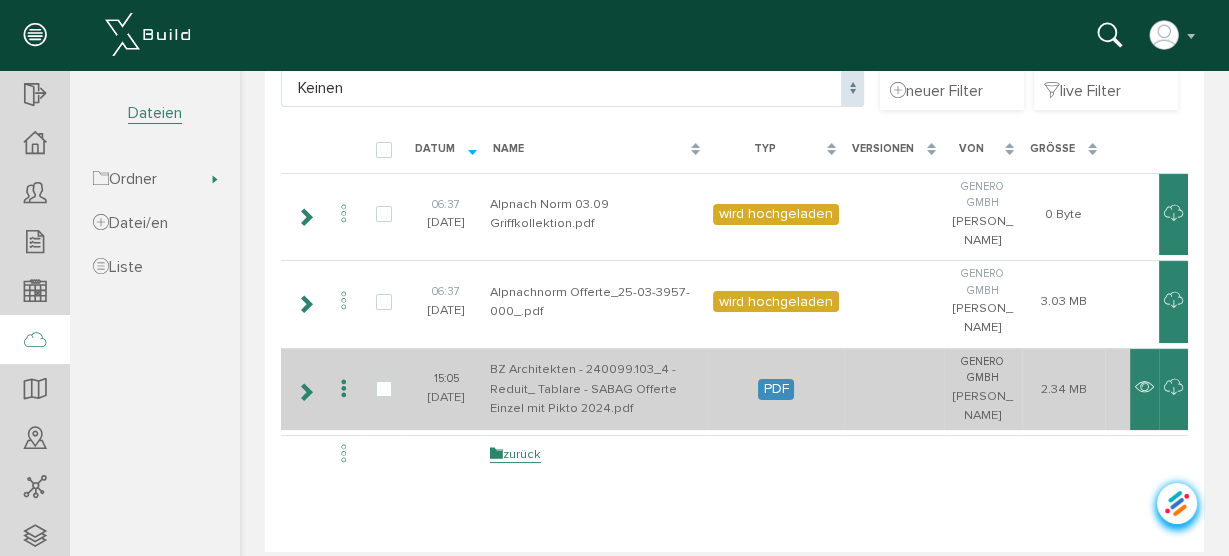click at bounding box center [344, 389] 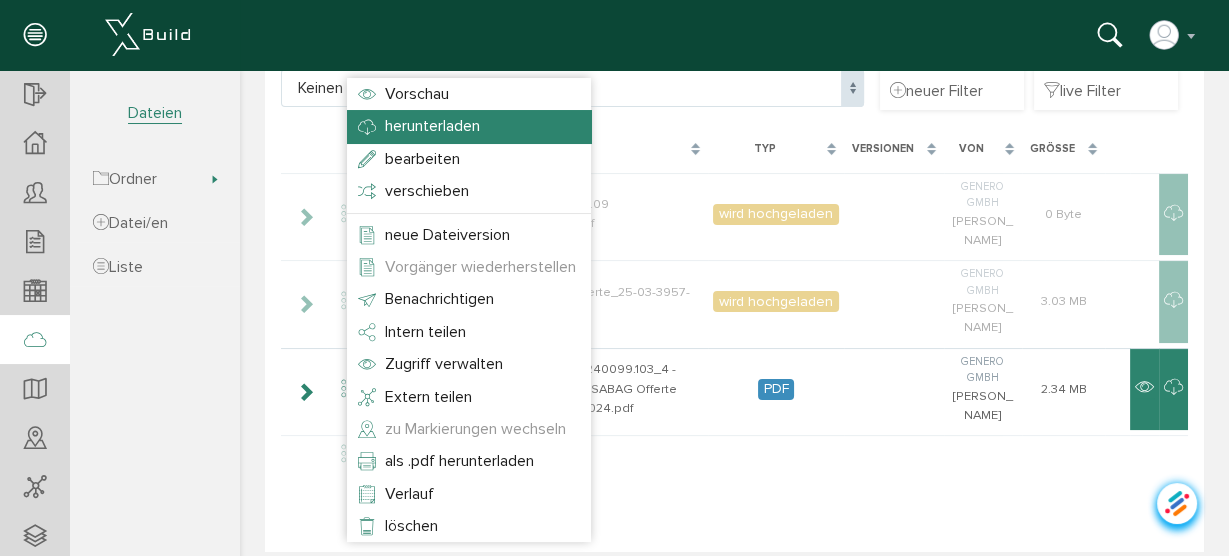 click on "herunterladen" at bounding box center (432, 126) 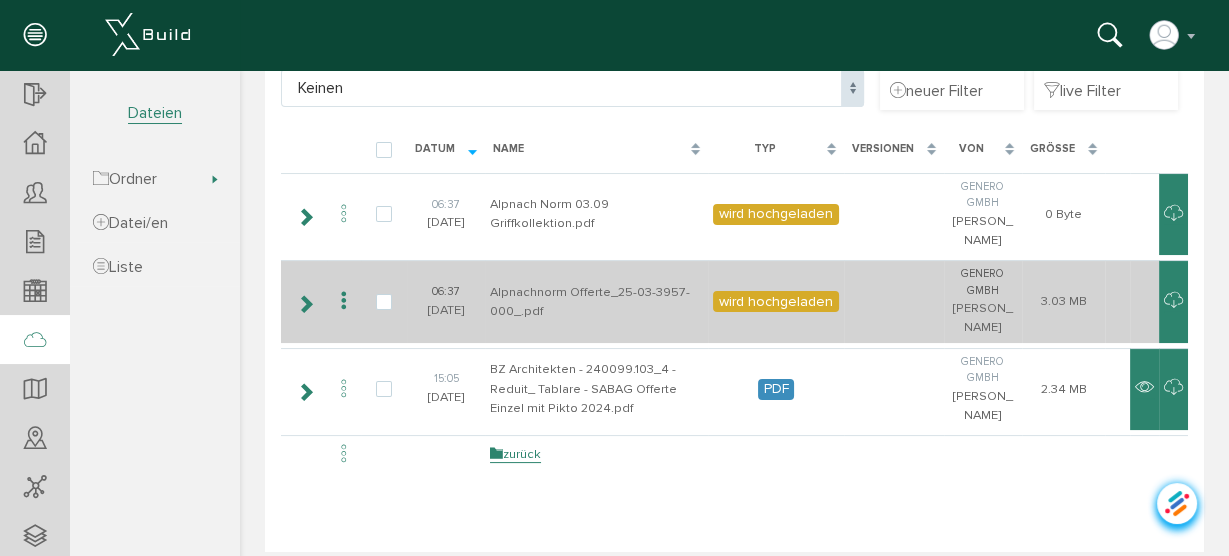 click at bounding box center (344, 301) 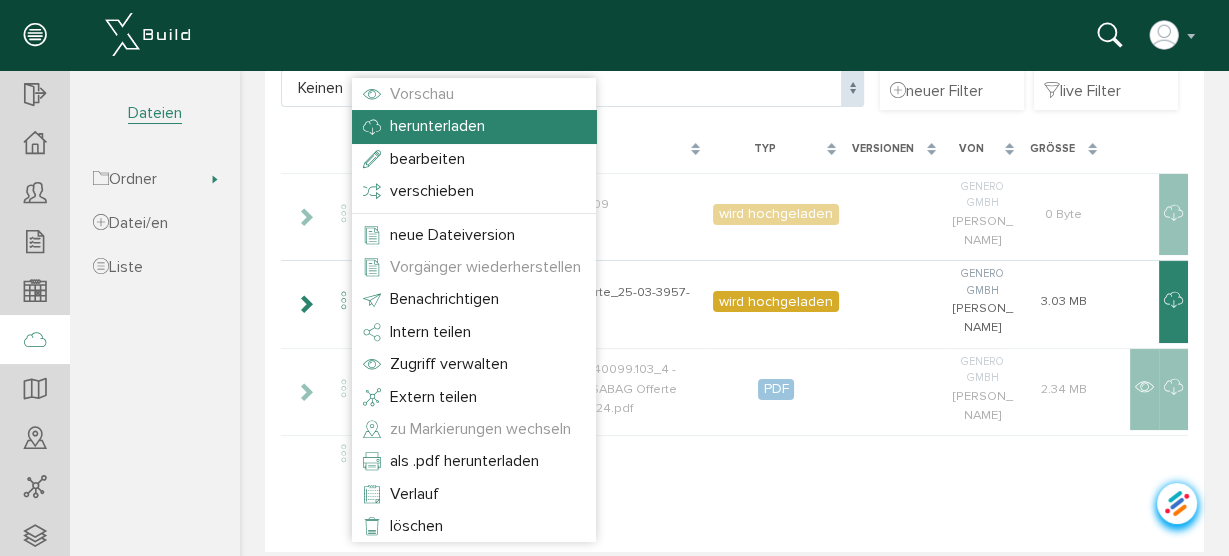 click on "herunterladen" at bounding box center [474, 126] 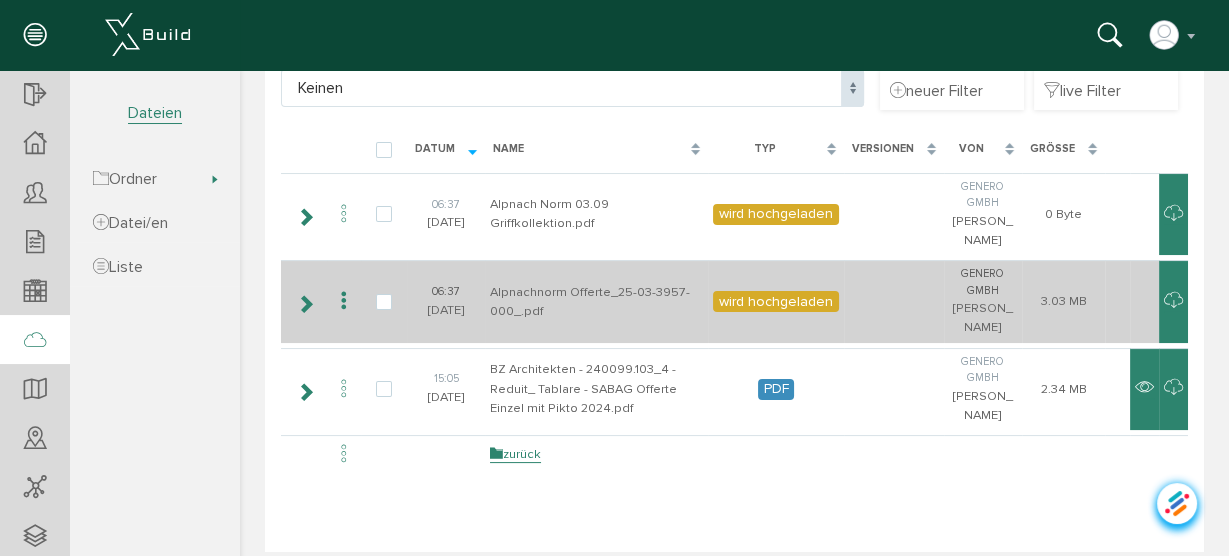 click at bounding box center [344, 301] 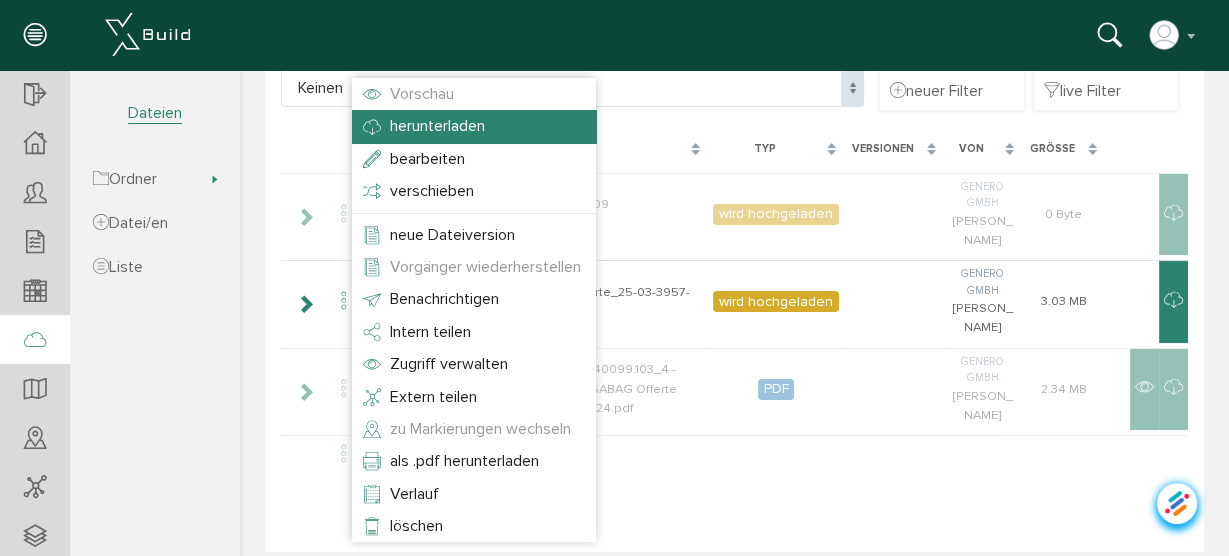 click on "herunterladen" at bounding box center (437, 126) 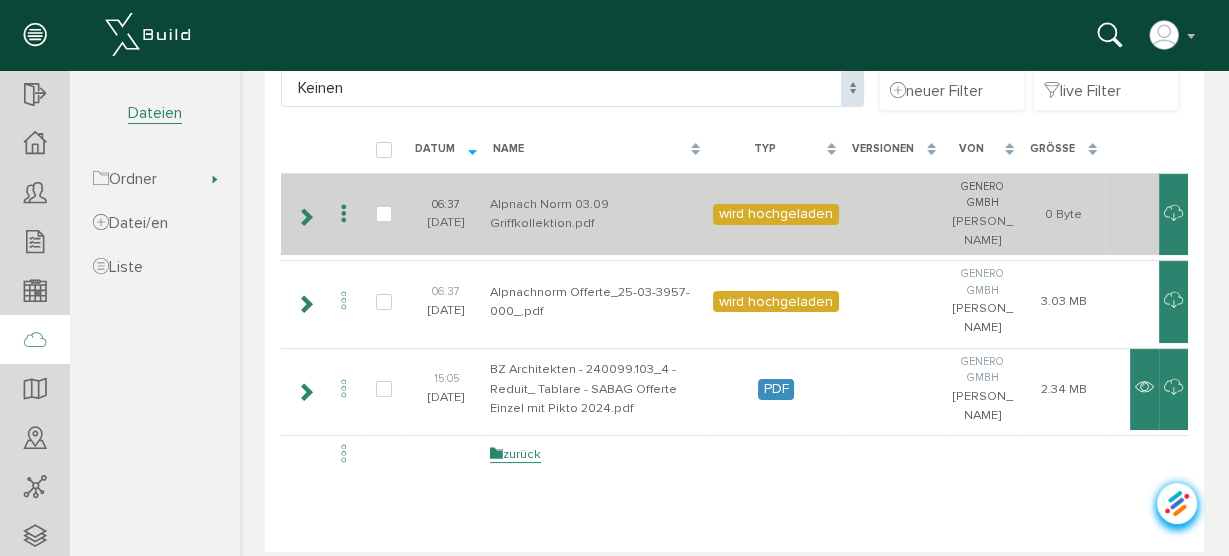 click at bounding box center [344, 214] 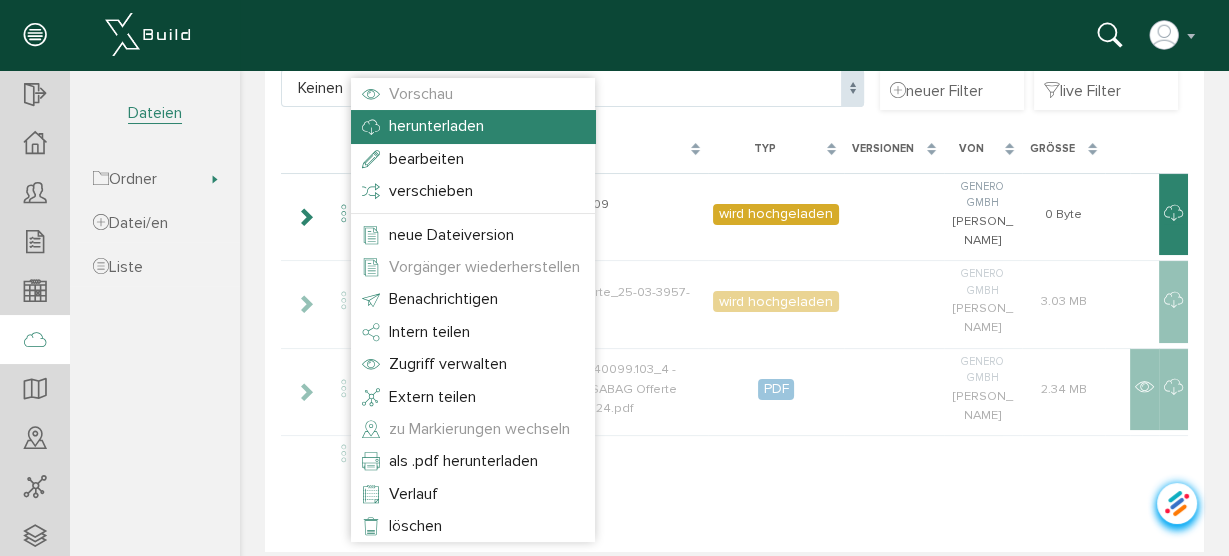 click on "herunterladen" at bounding box center (436, 126) 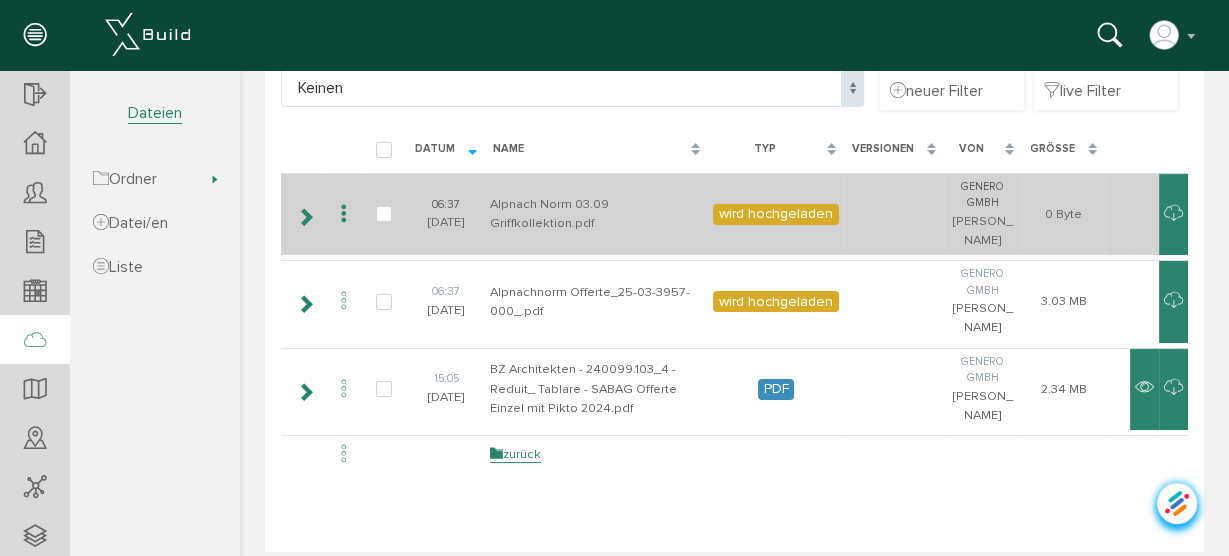 click at bounding box center [344, 214] 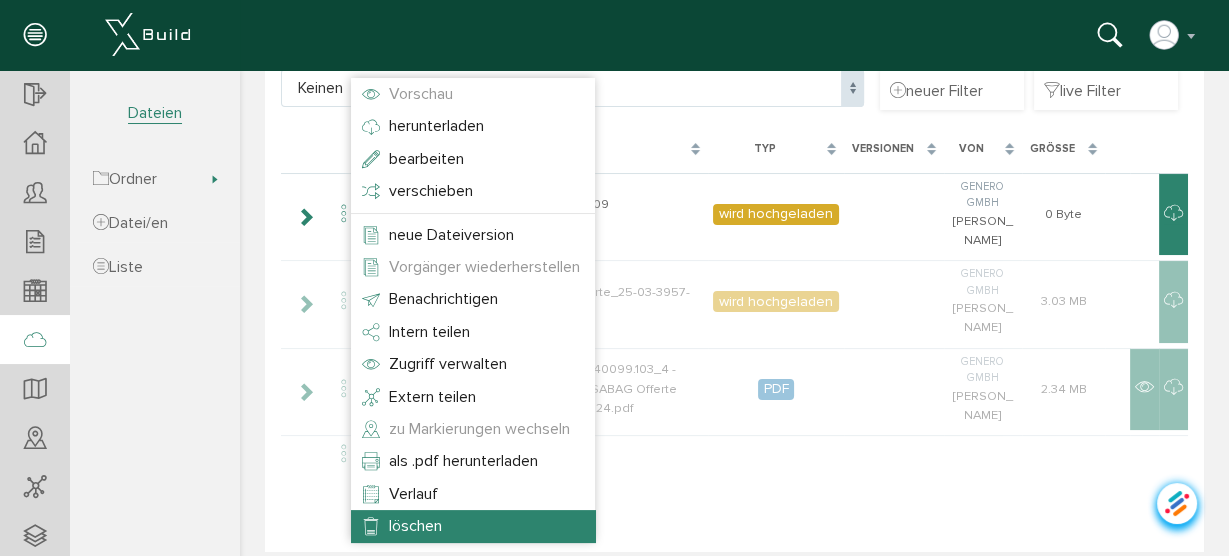click on "löschen" at bounding box center (415, 526) 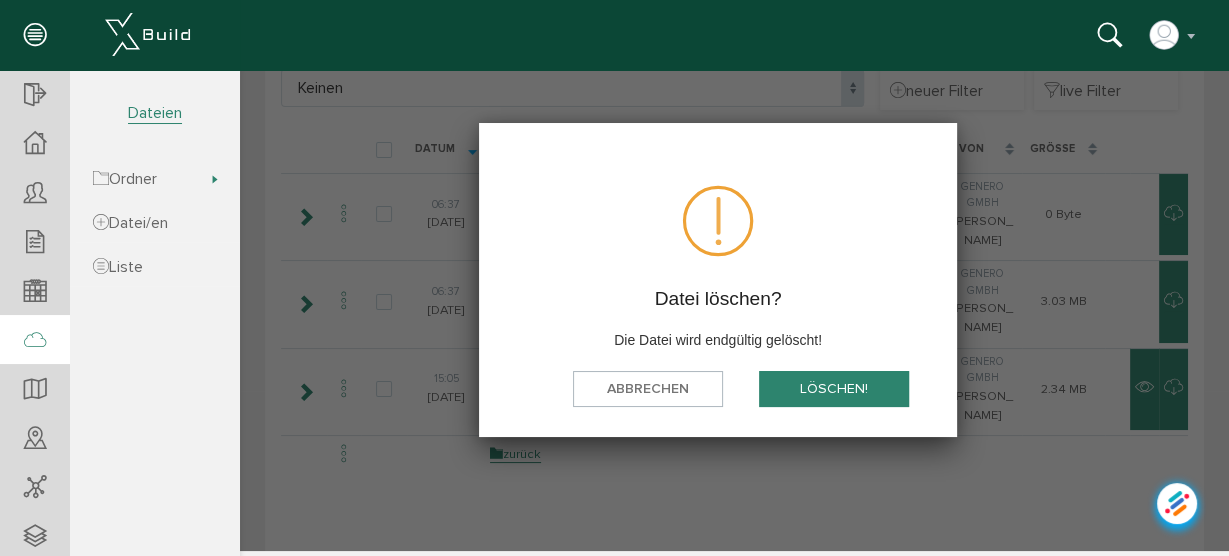 click on "löschen!" at bounding box center [834, 388] 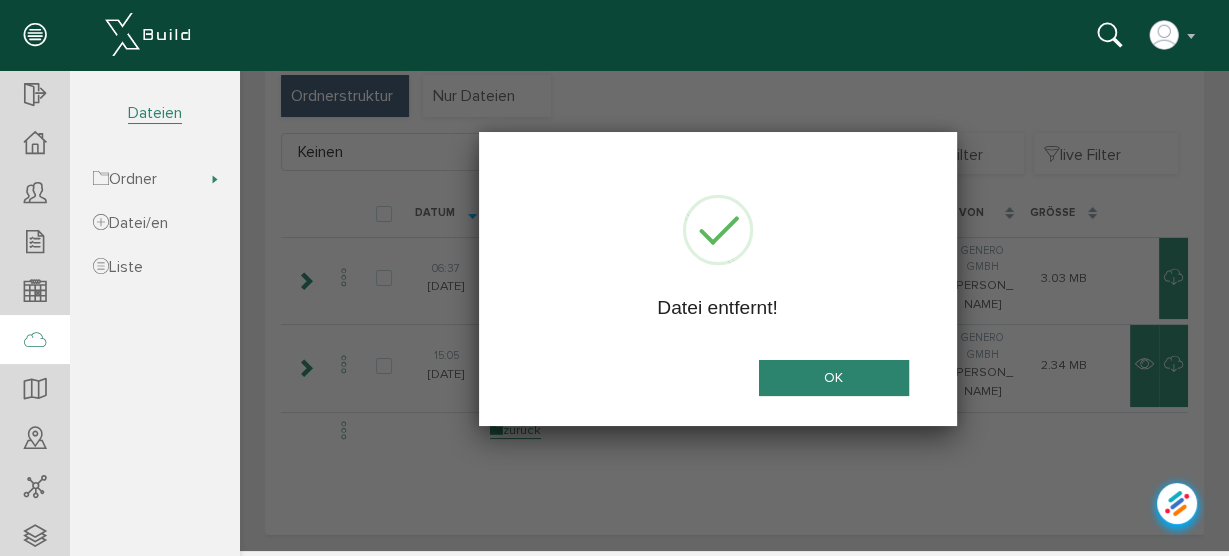 scroll, scrollTop: 0, scrollLeft: 0, axis: both 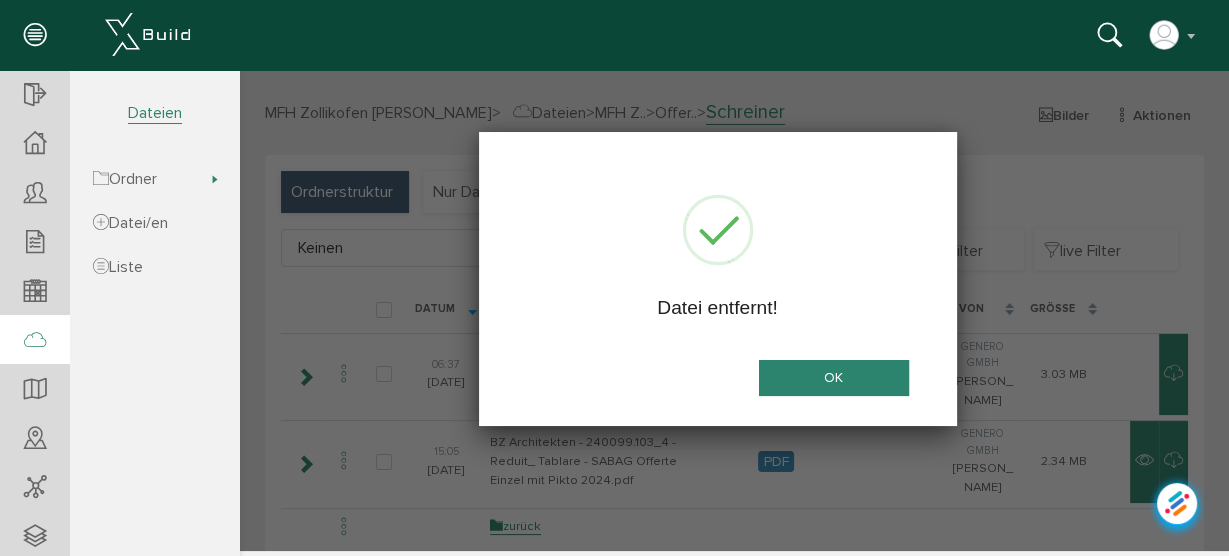 click on "OK" at bounding box center [834, 378] 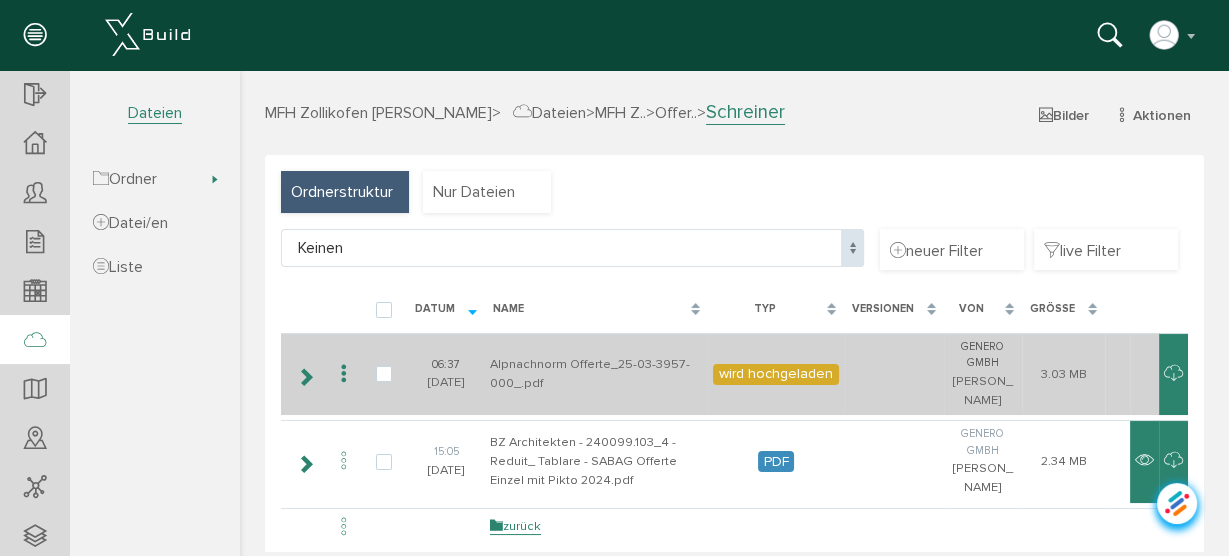 click at bounding box center [344, 374] 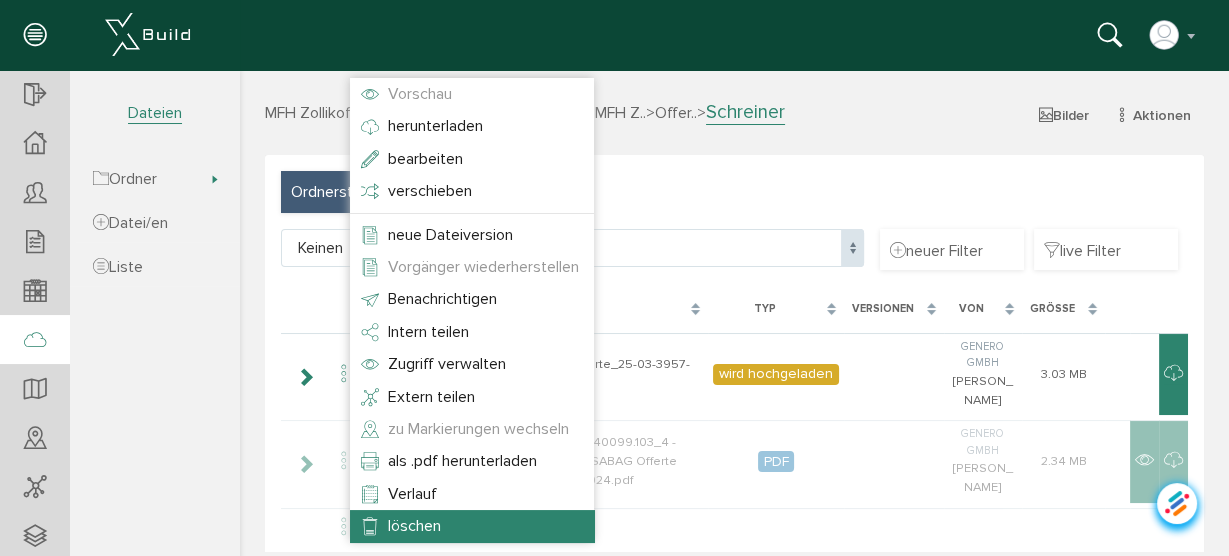 click on "löschen" at bounding box center (414, 526) 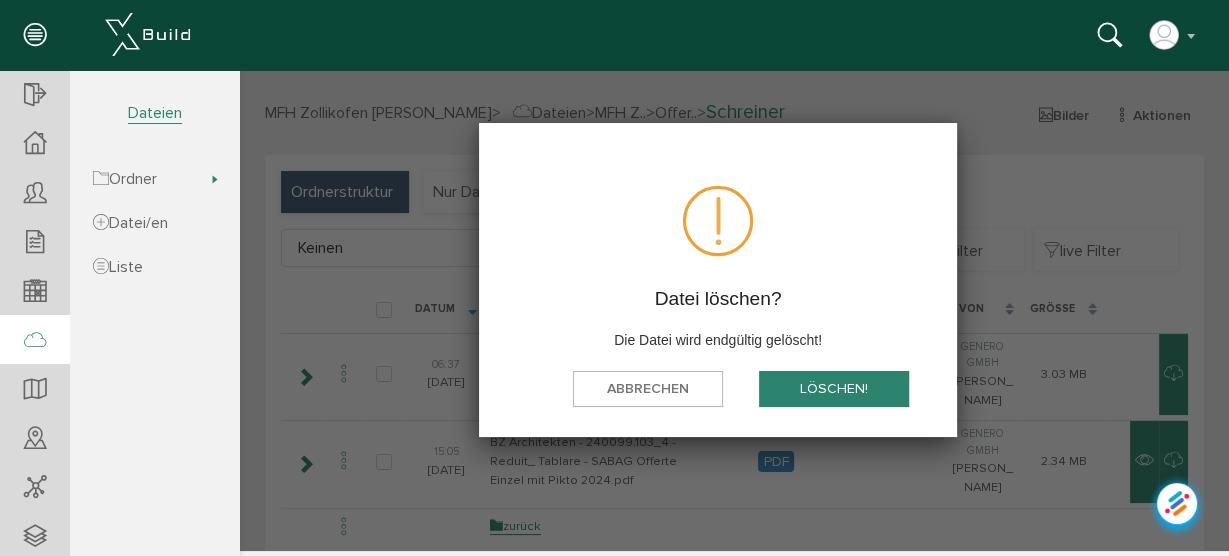 click on "löschen!" at bounding box center [834, 388] 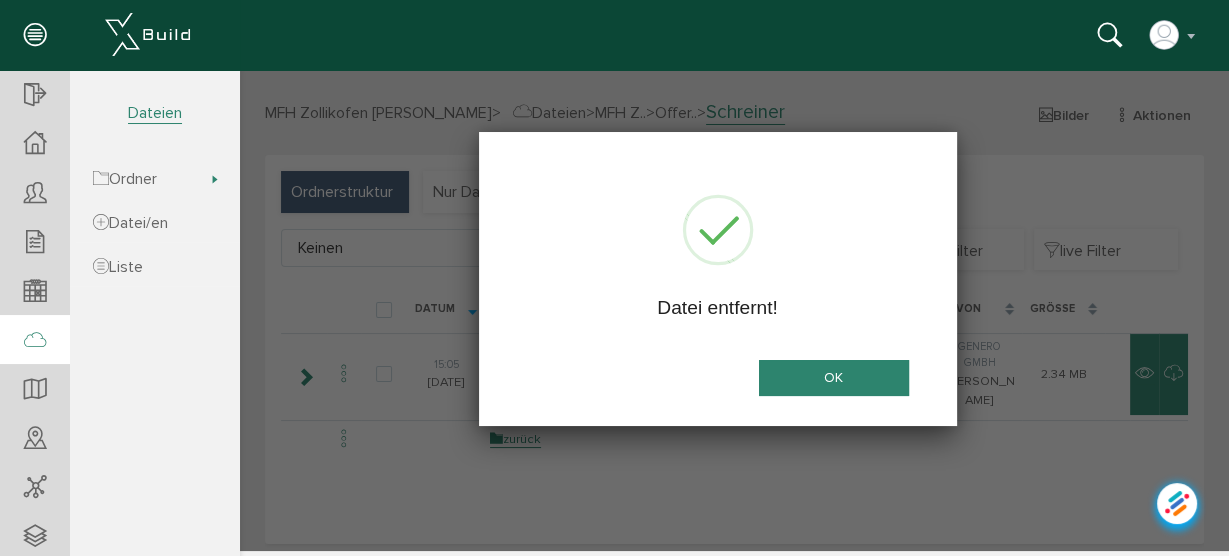 click on "OK" at bounding box center (834, 378) 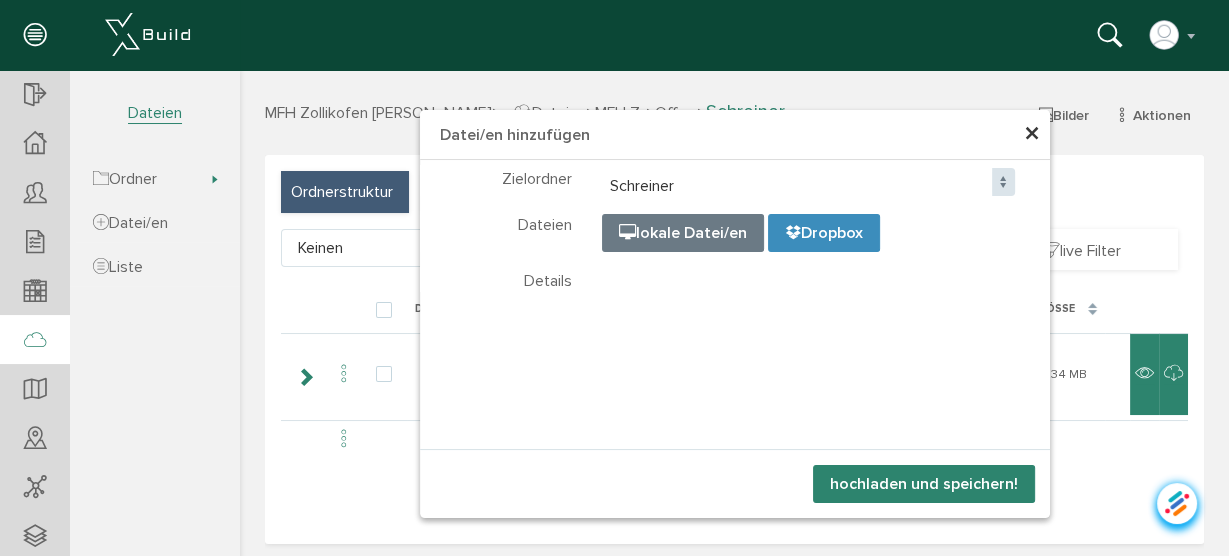select on "D-67cef182b77045_50844374" 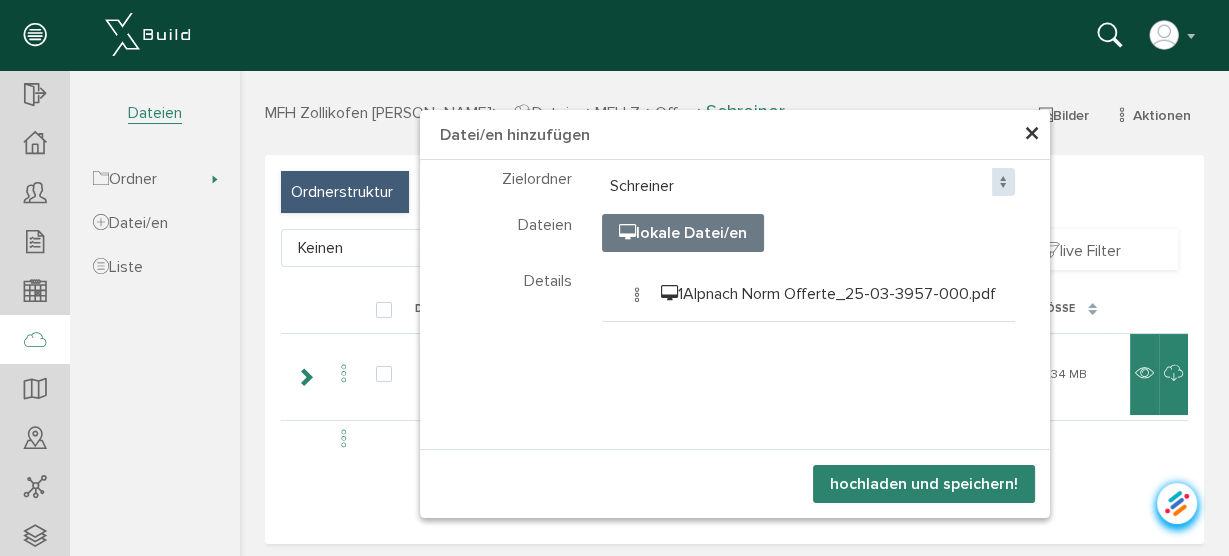 click on "hochladen und speichern!" at bounding box center (924, 484) 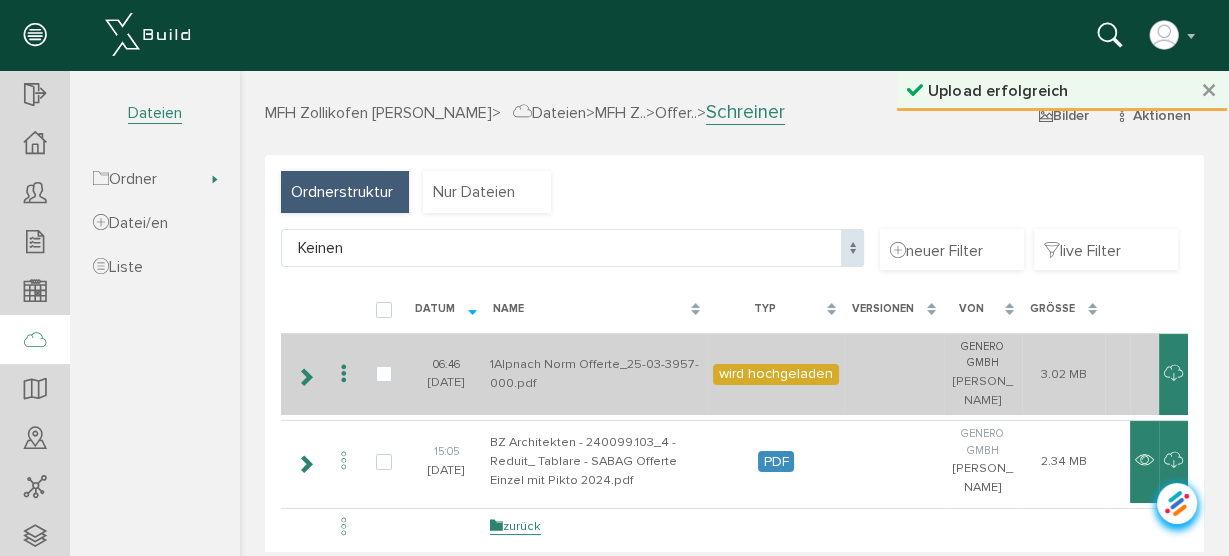 click at bounding box center [344, 374] 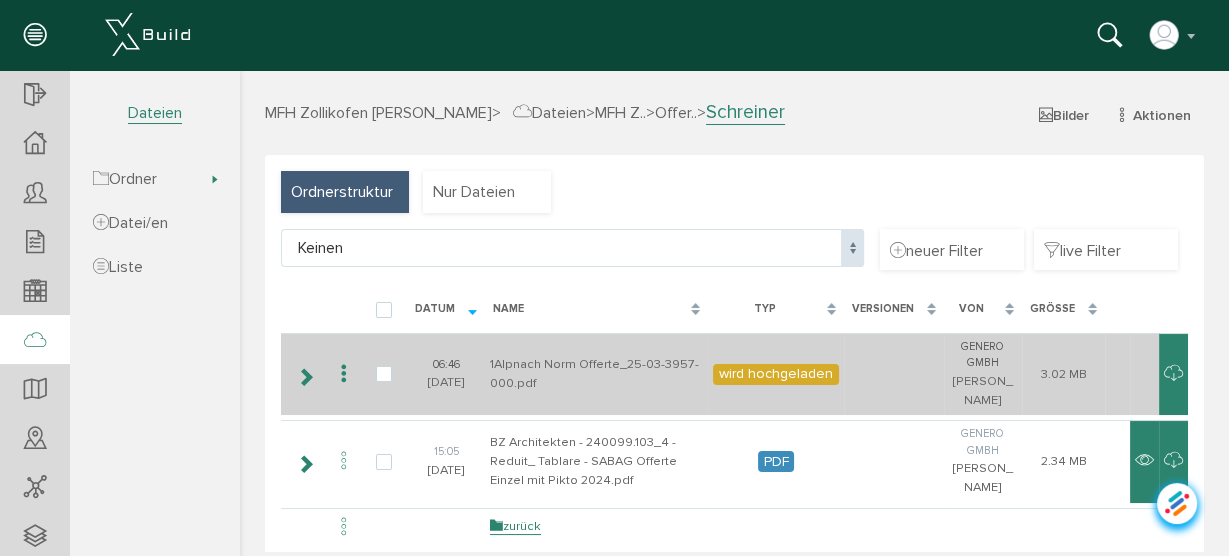 click at bounding box center (344, 374) 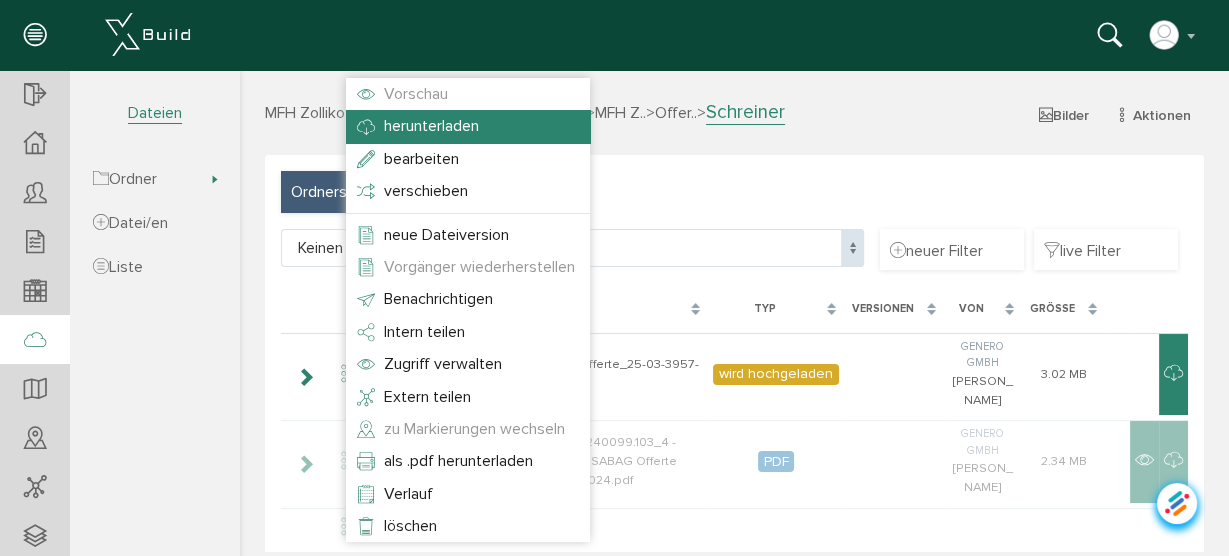 click on "herunterladen" at bounding box center [431, 126] 